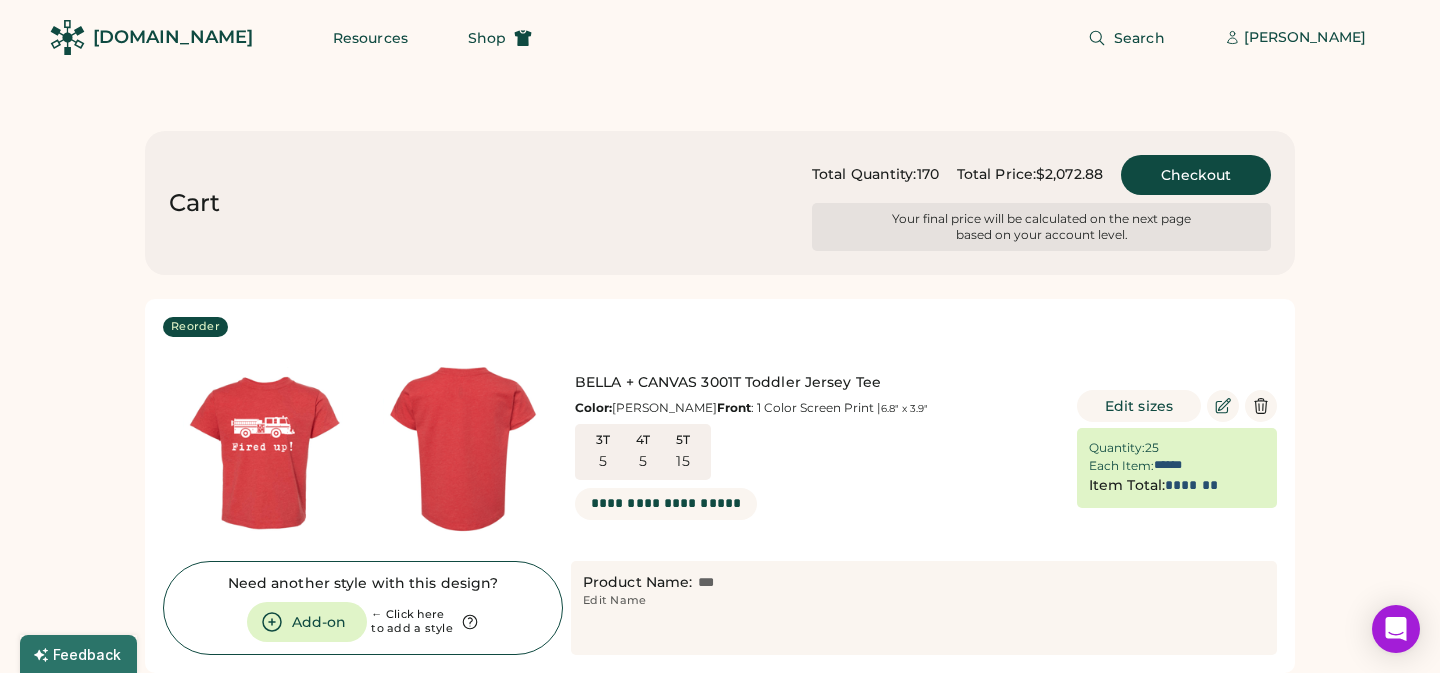 scroll, scrollTop: 0, scrollLeft: 0, axis: both 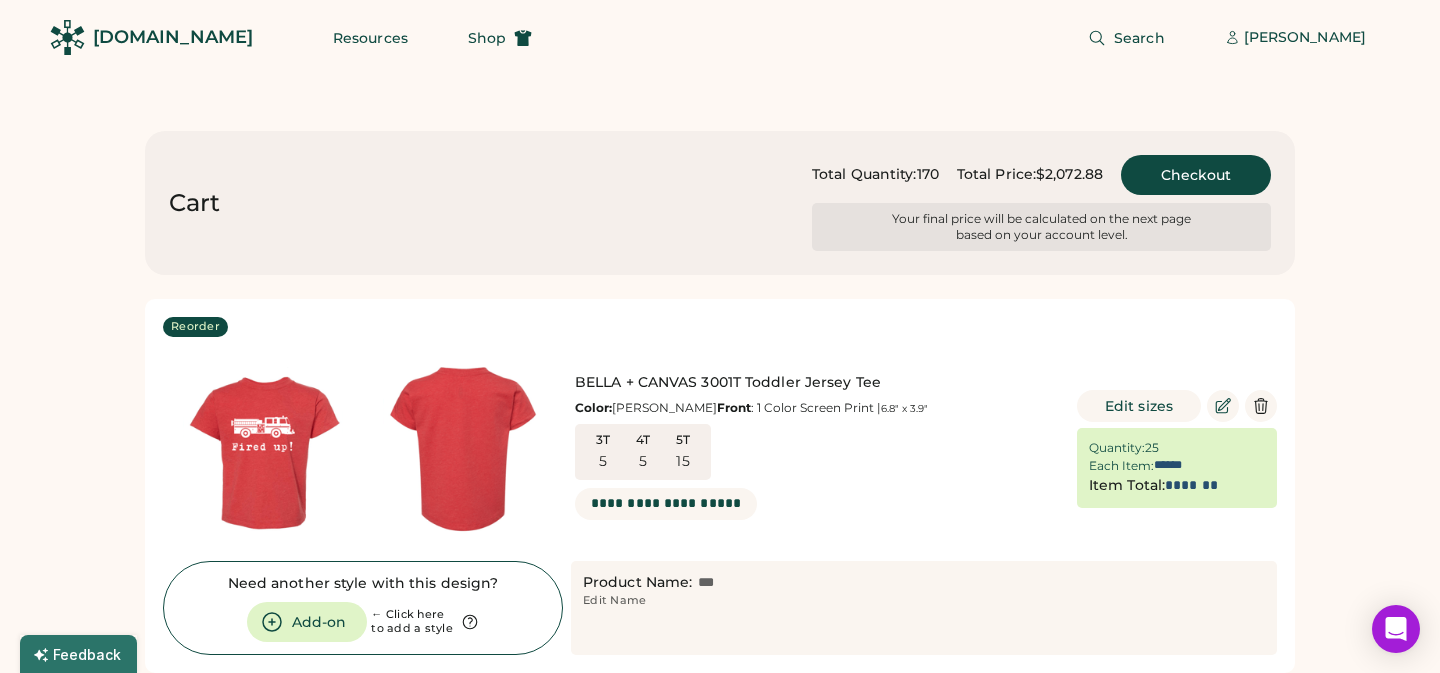 click on "Shop" at bounding box center (487, 38) 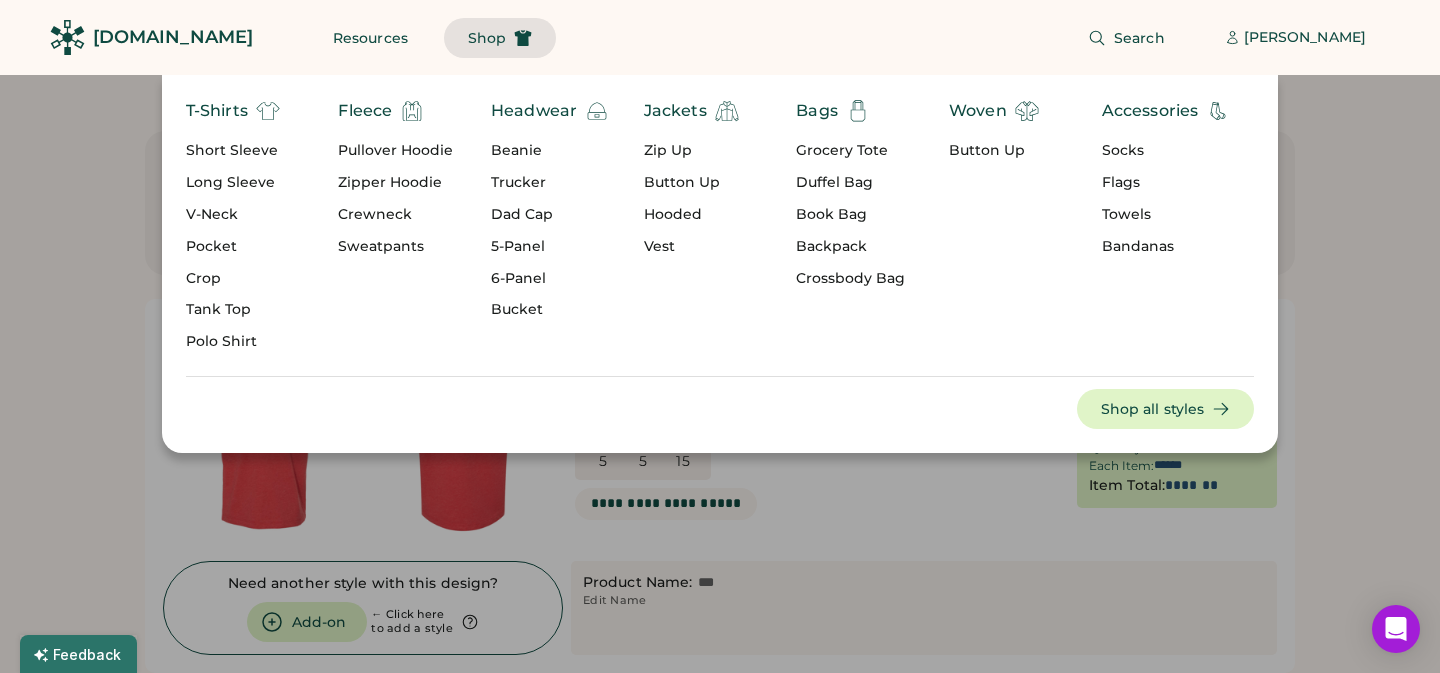 click on "Short Sleeve" at bounding box center (233, 151) 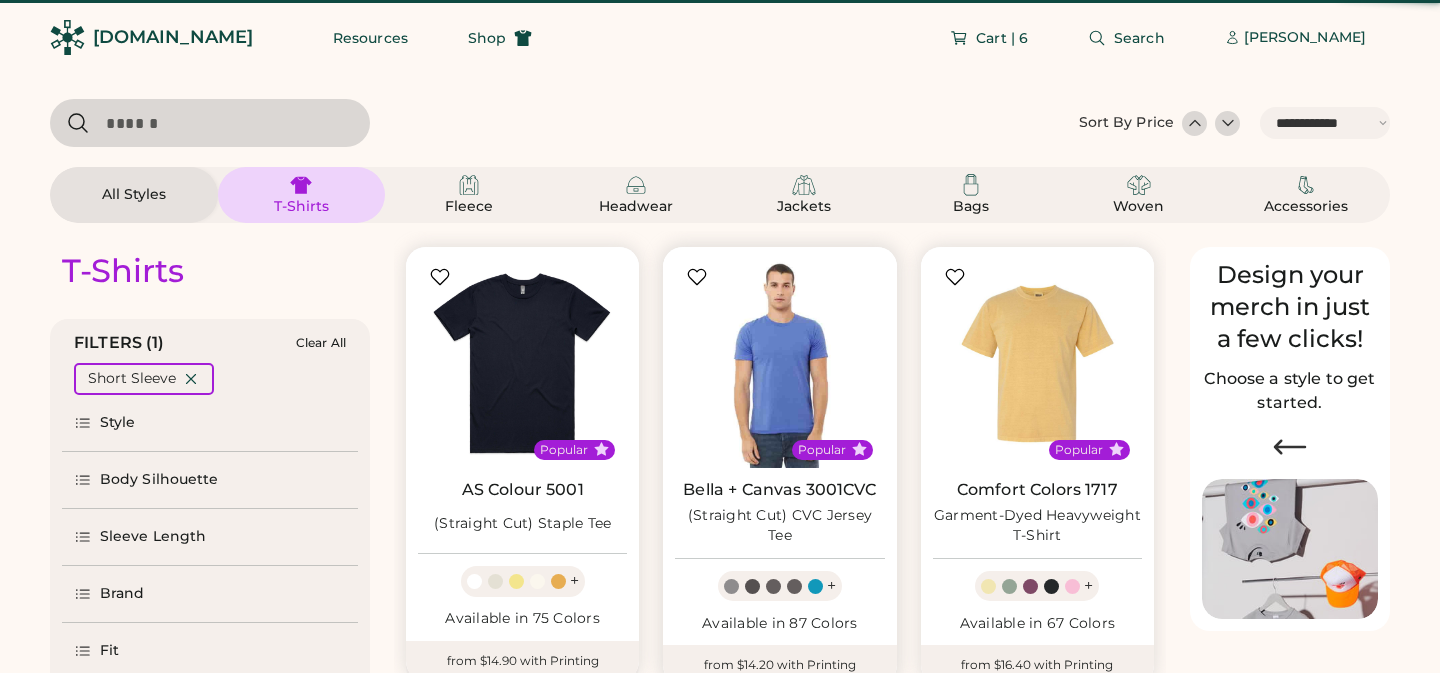 select on "*****" 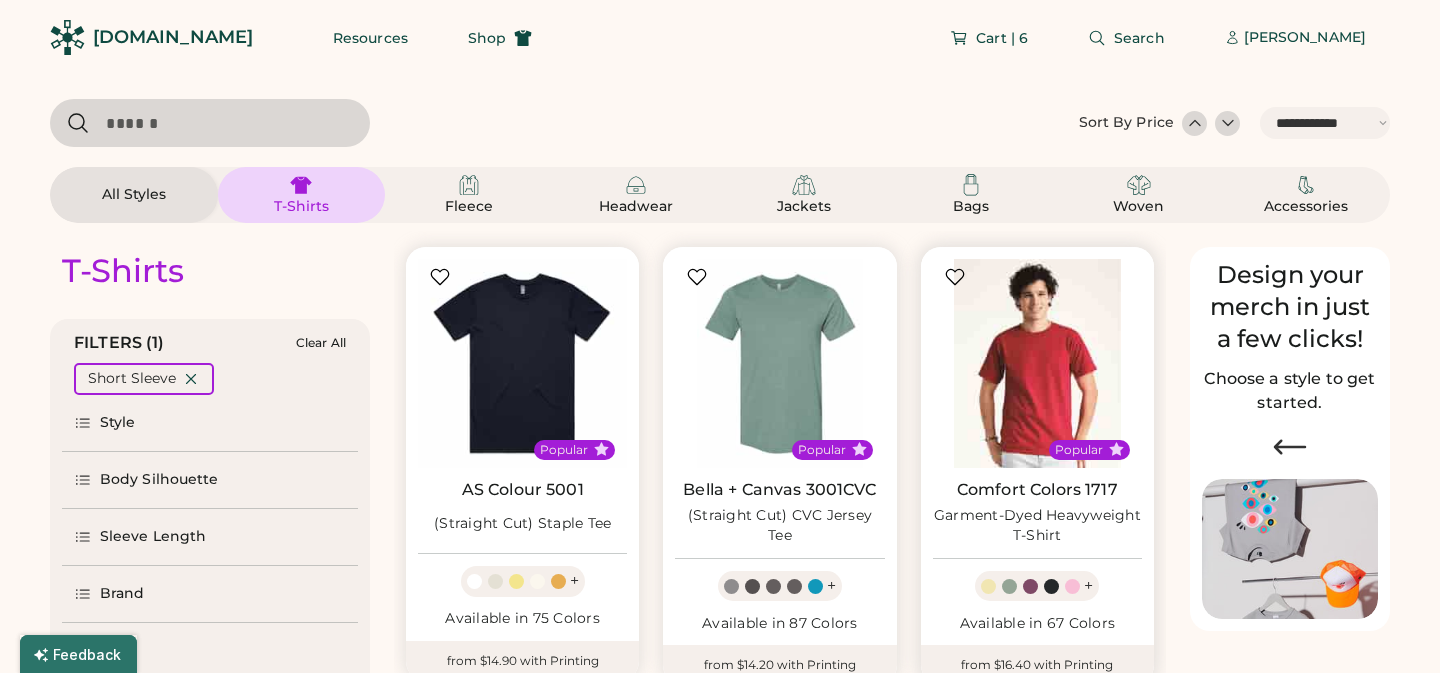 scroll, scrollTop: 50, scrollLeft: 0, axis: vertical 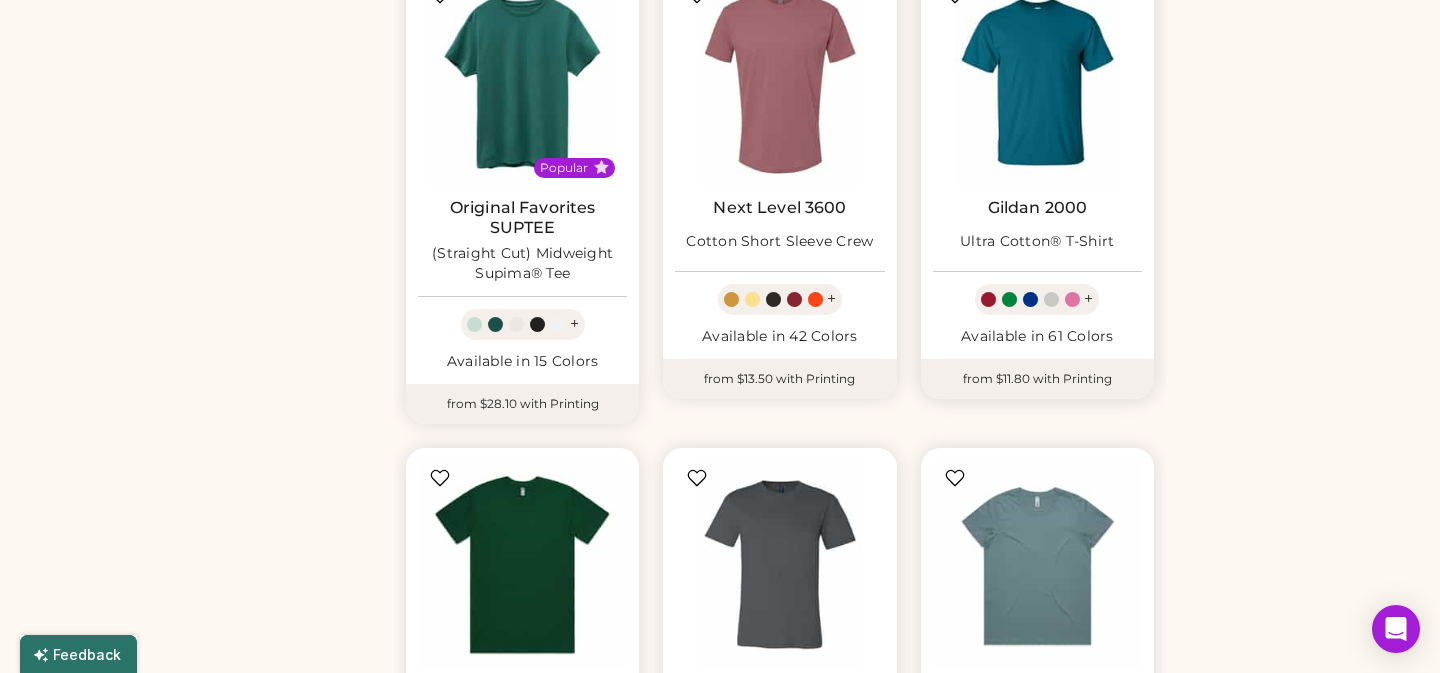 click at bounding box center [1037, 81] 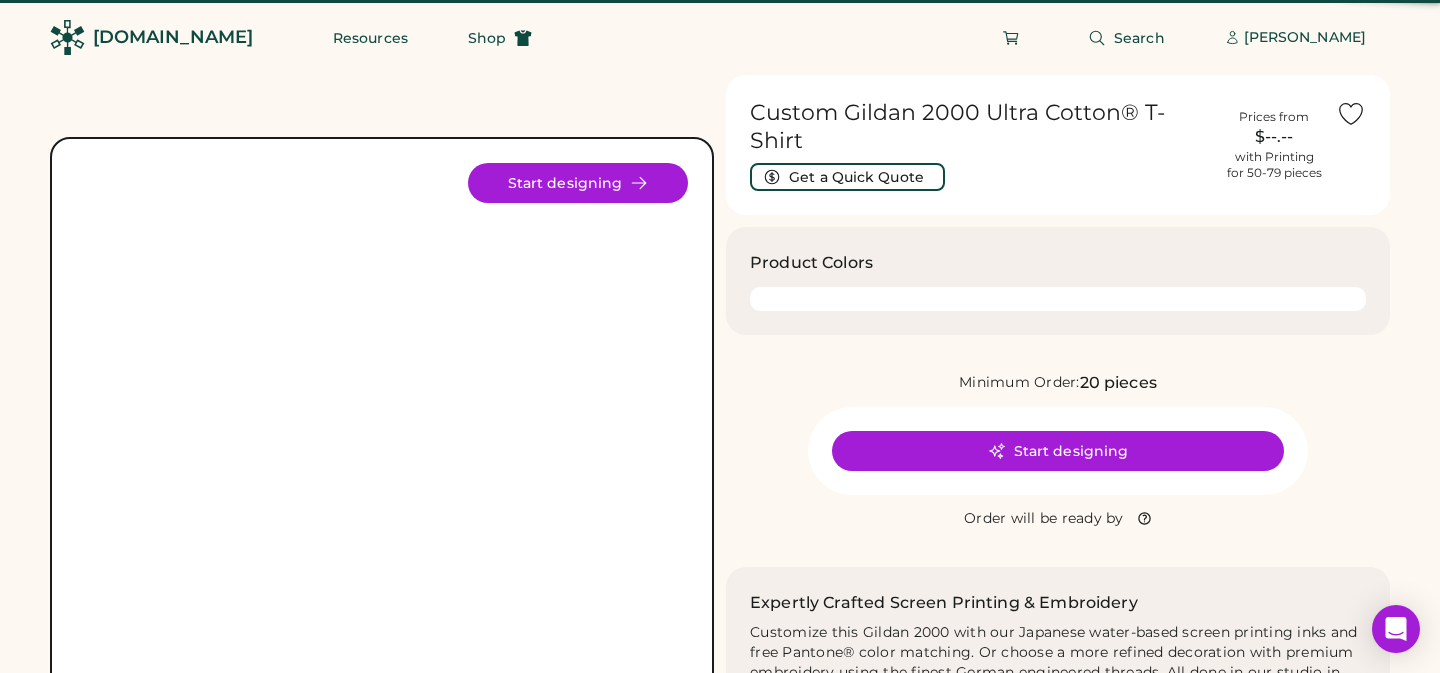 scroll, scrollTop: 0, scrollLeft: 0, axis: both 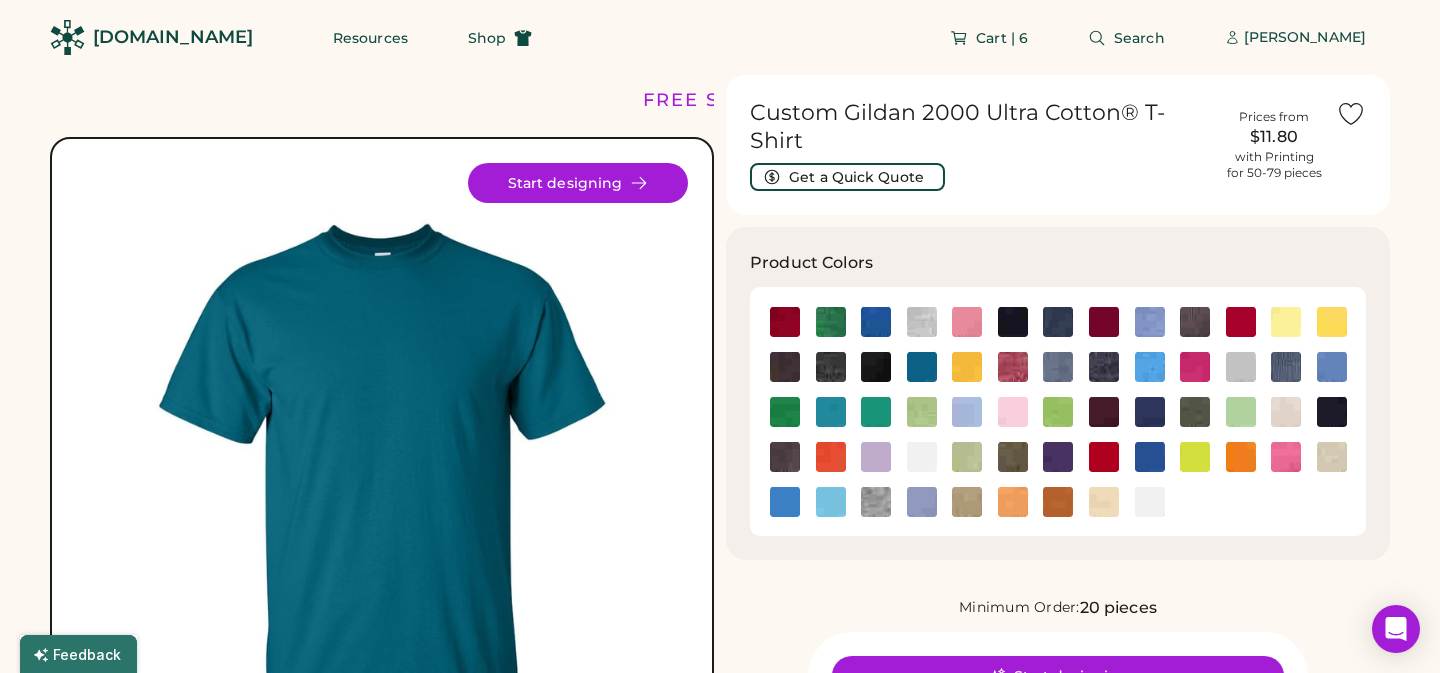 click on "Start designing" at bounding box center (1058, 676) 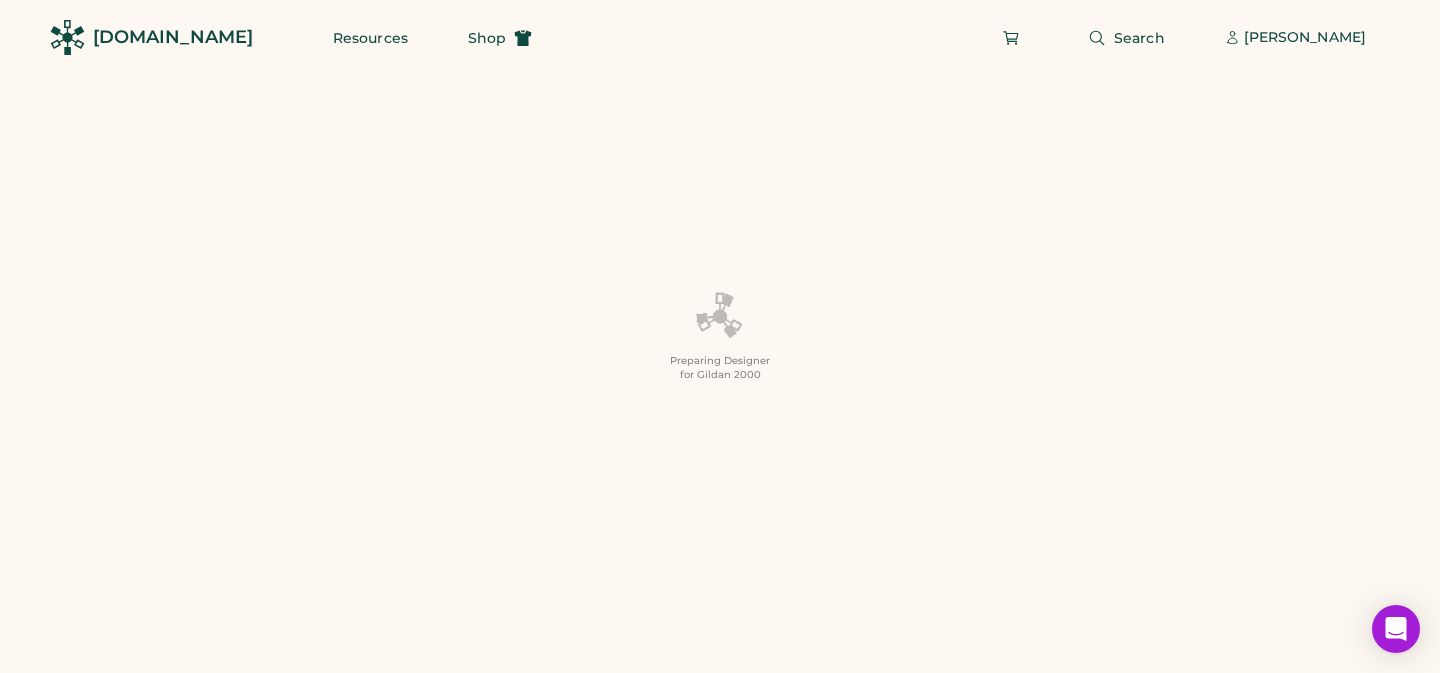 scroll, scrollTop: 0, scrollLeft: 0, axis: both 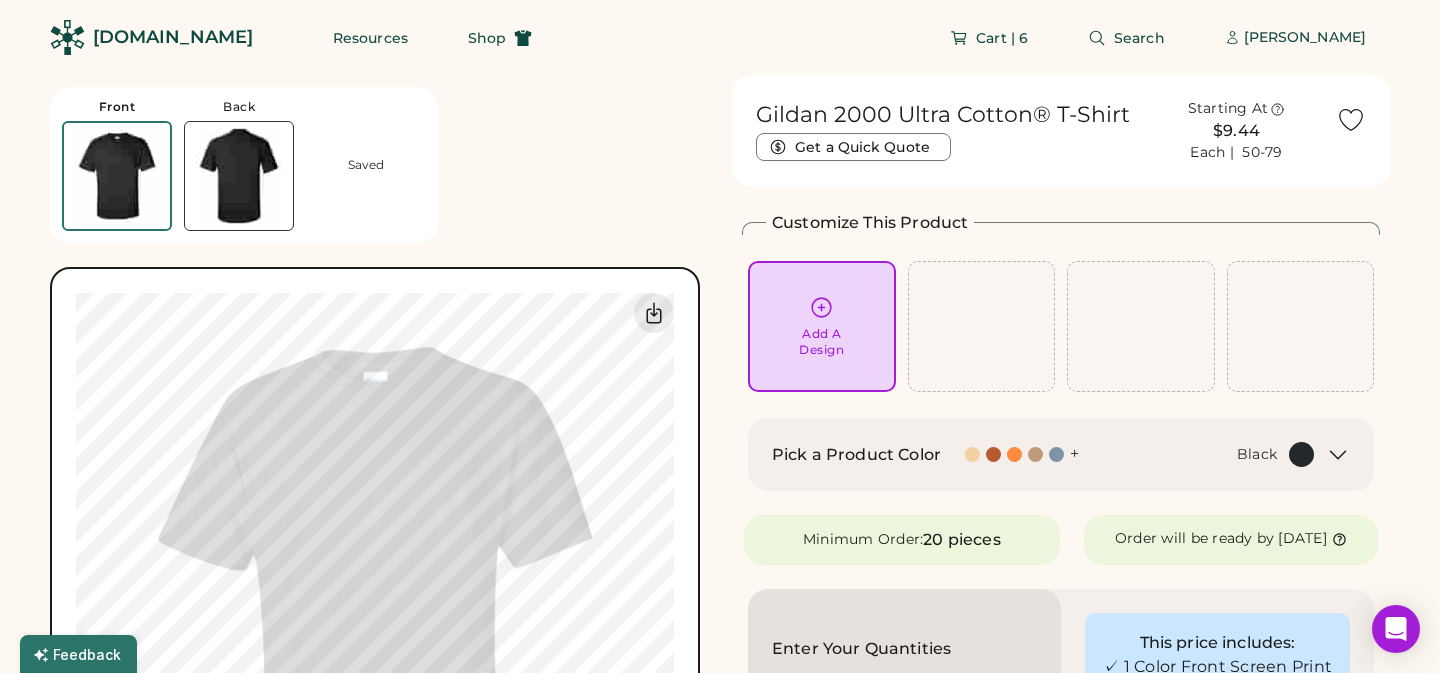 click at bounding box center [1038, 454] 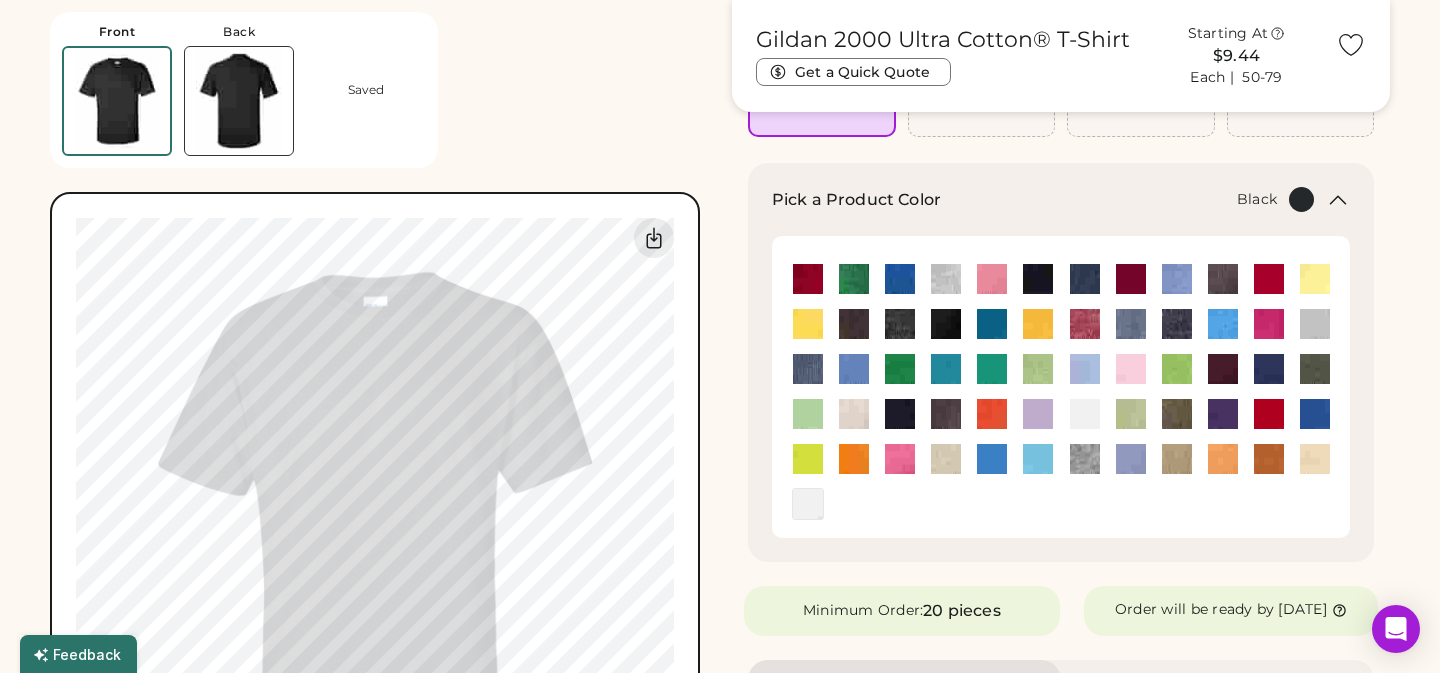 scroll, scrollTop: 237, scrollLeft: 0, axis: vertical 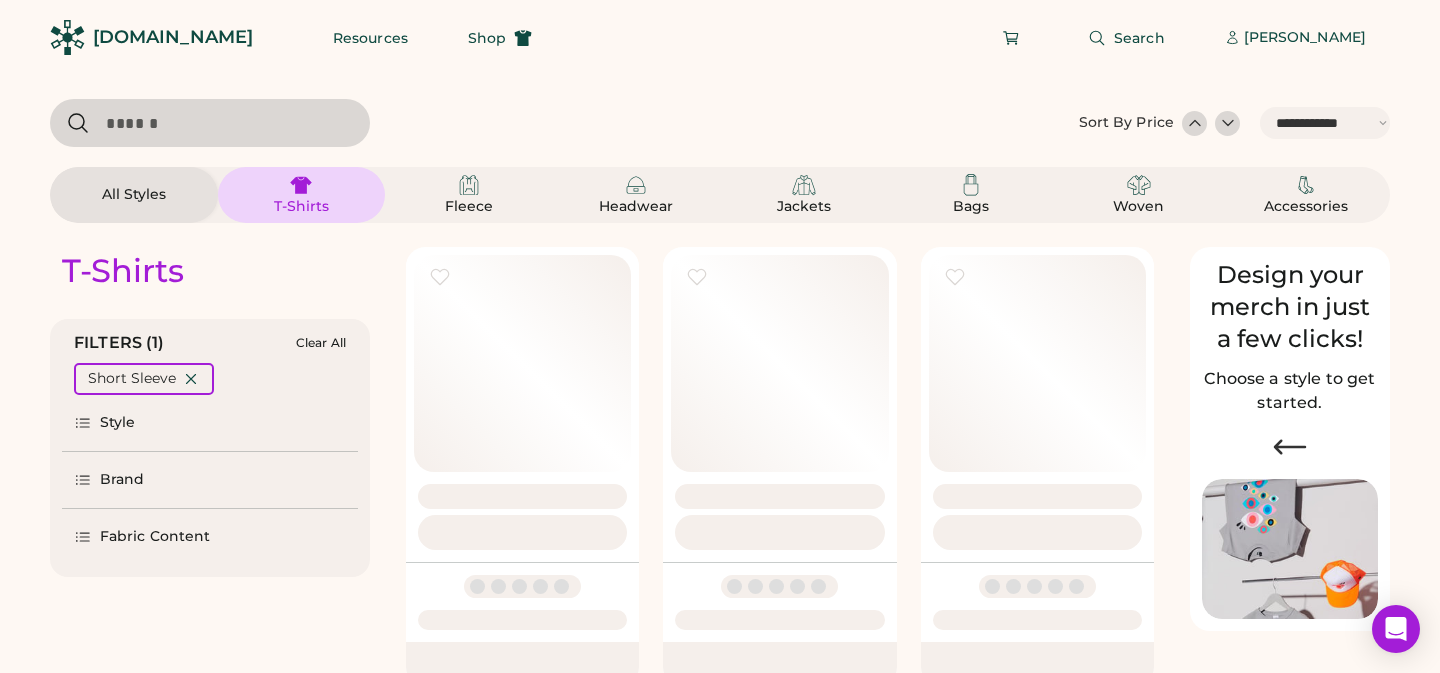 select on "*****" 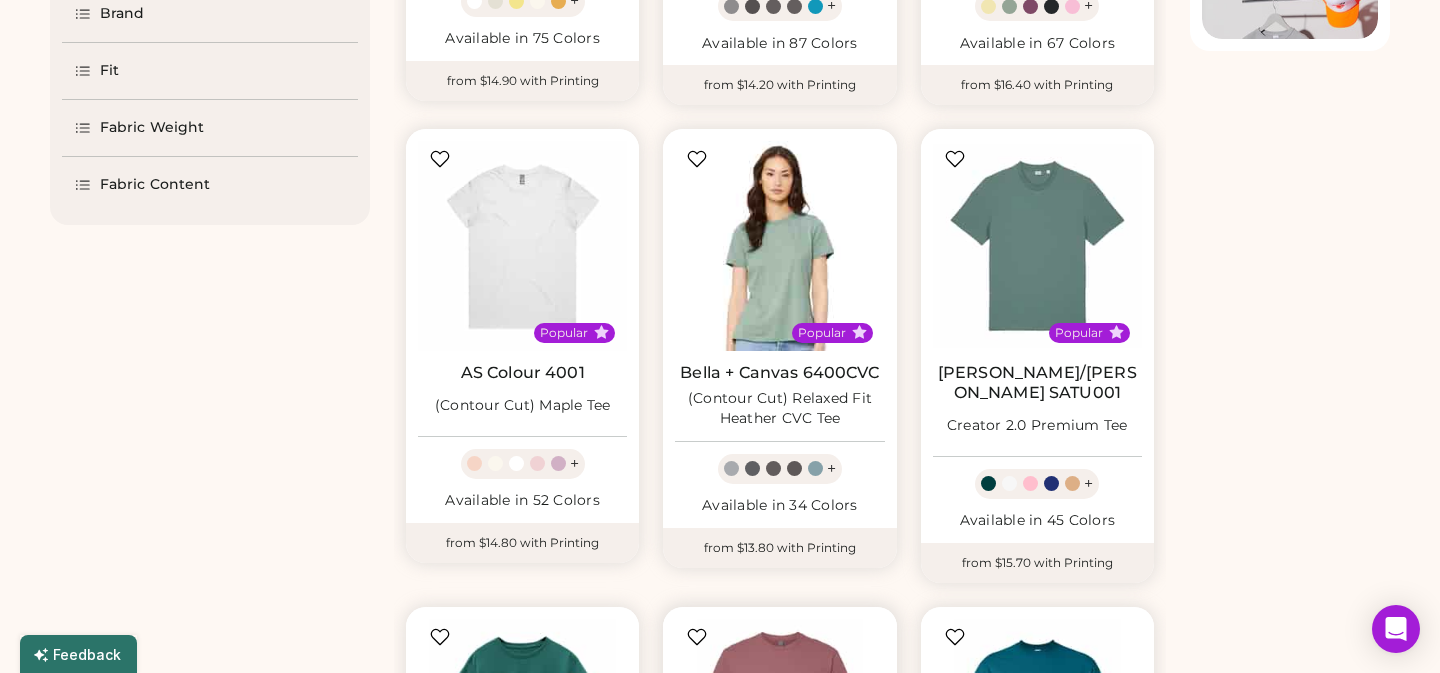 scroll, scrollTop: 1086, scrollLeft: 0, axis: vertical 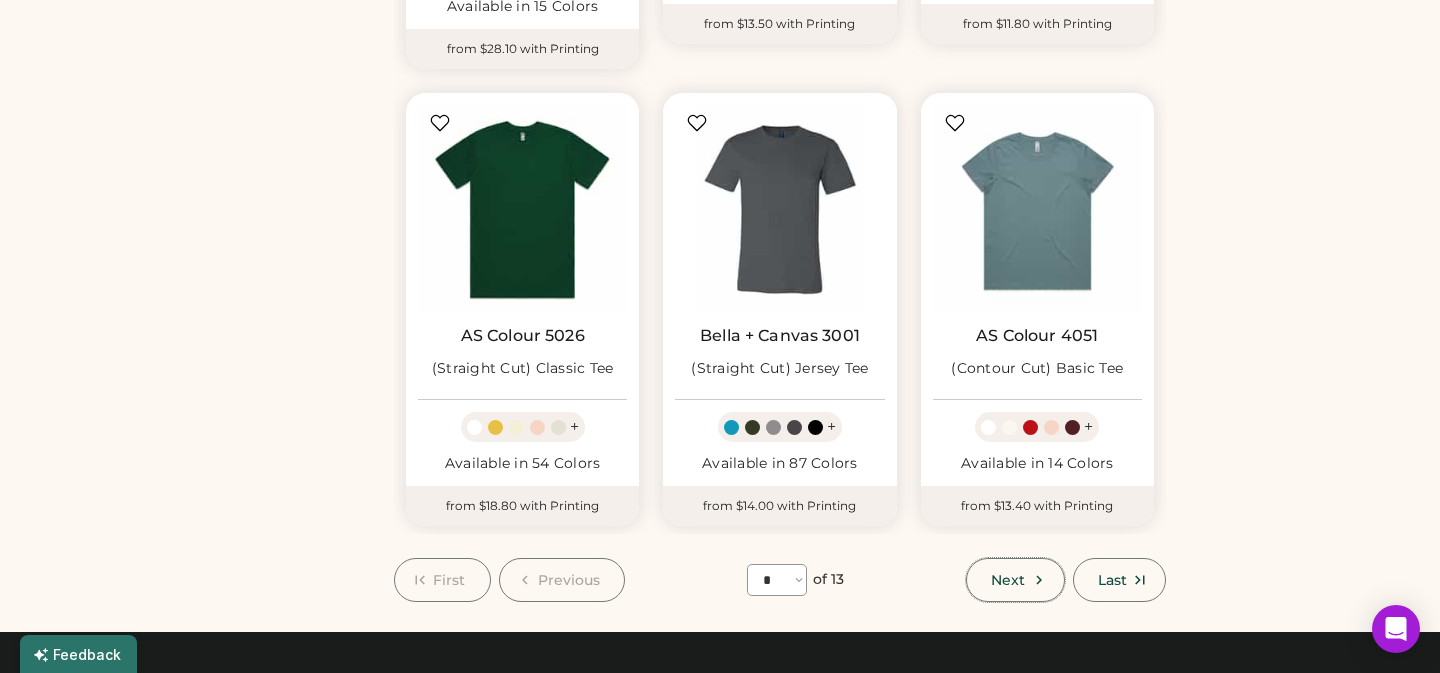 click 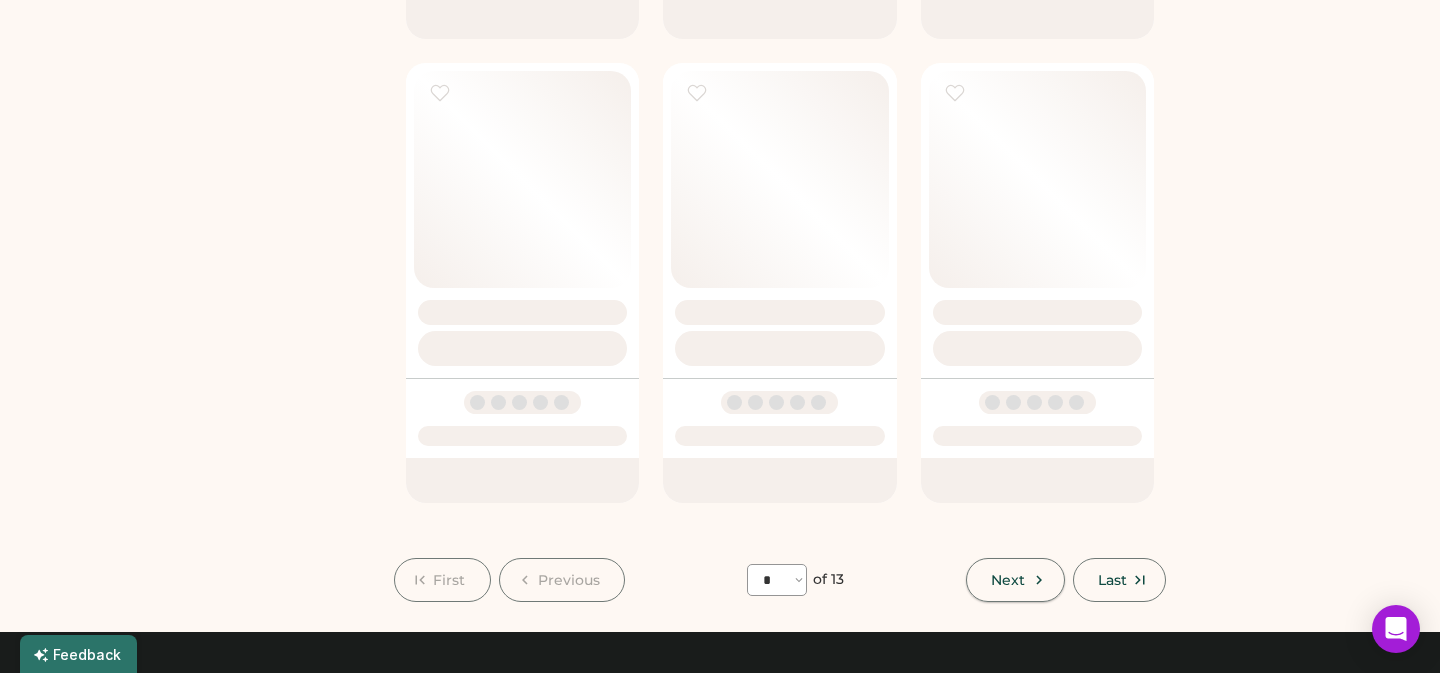 select on "*" 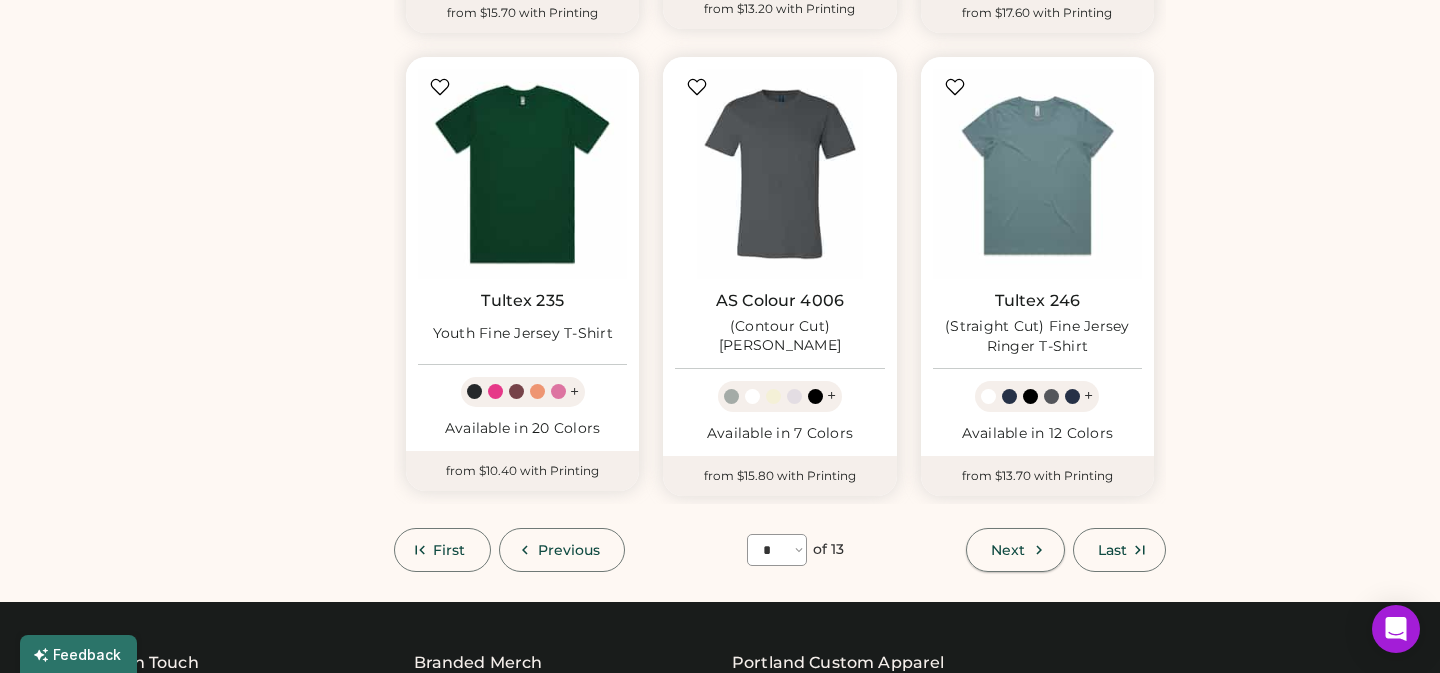 scroll, scrollTop: 87, scrollLeft: 0, axis: vertical 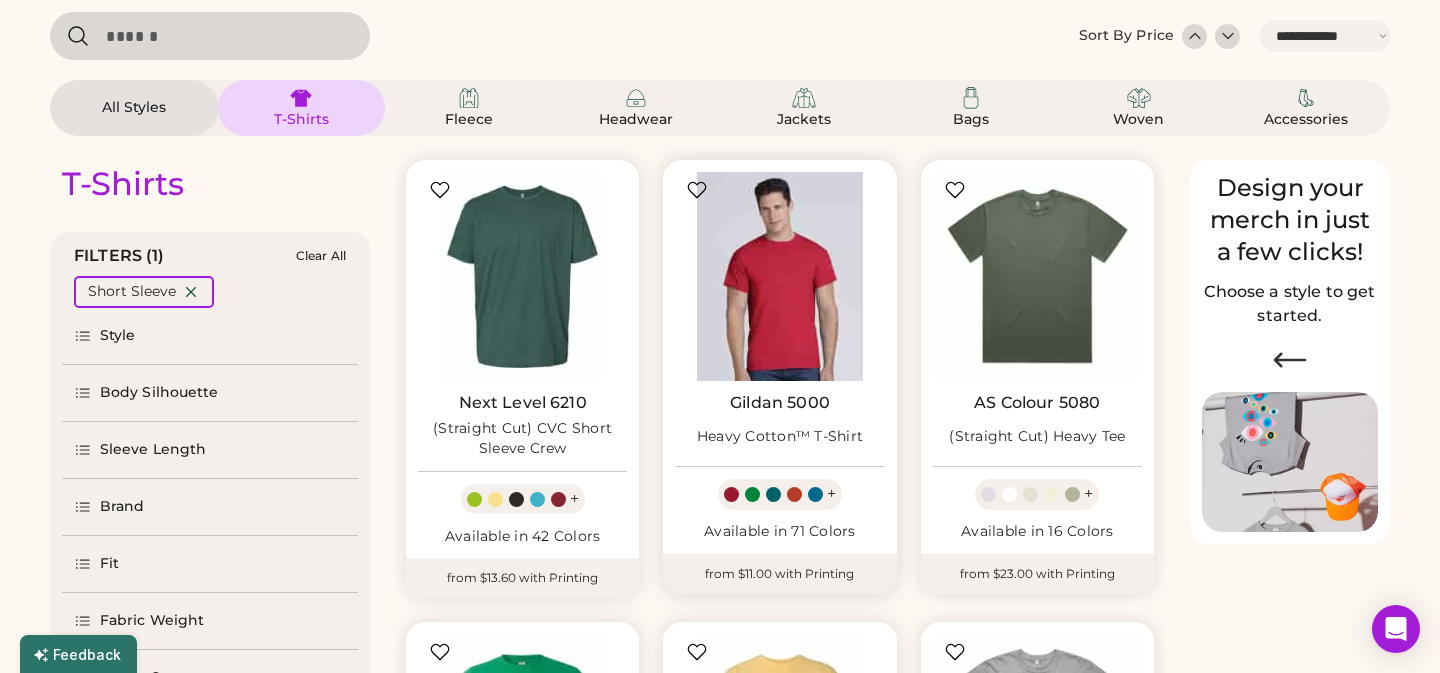 click at bounding box center [779, 276] 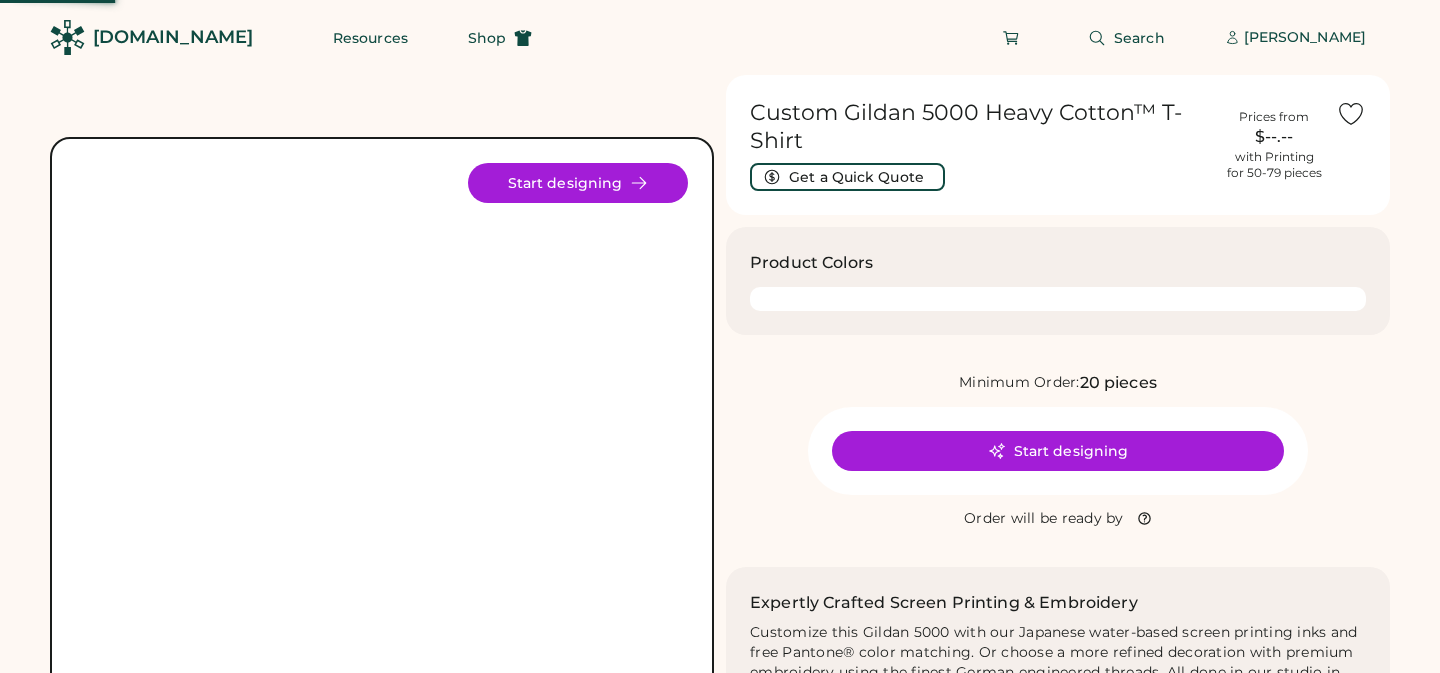 scroll, scrollTop: 0, scrollLeft: 0, axis: both 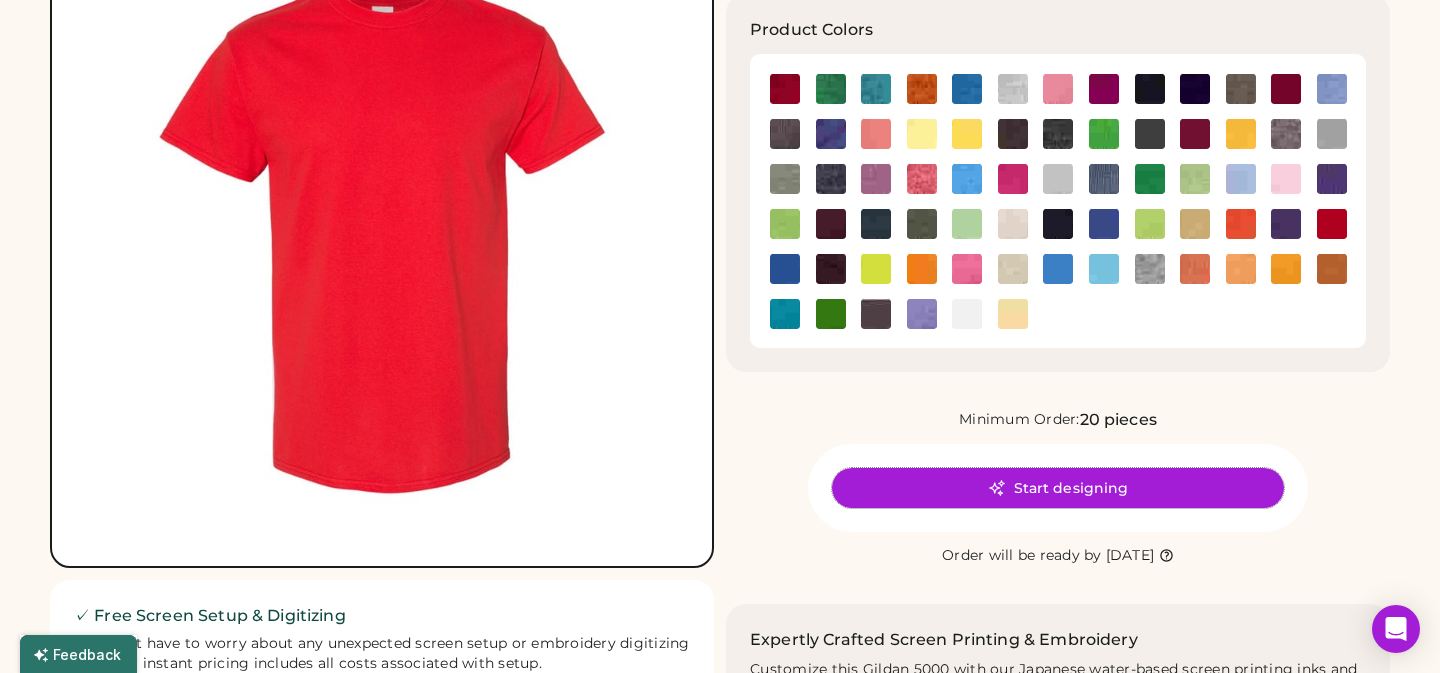 click on "Start designing" at bounding box center [1058, 488] 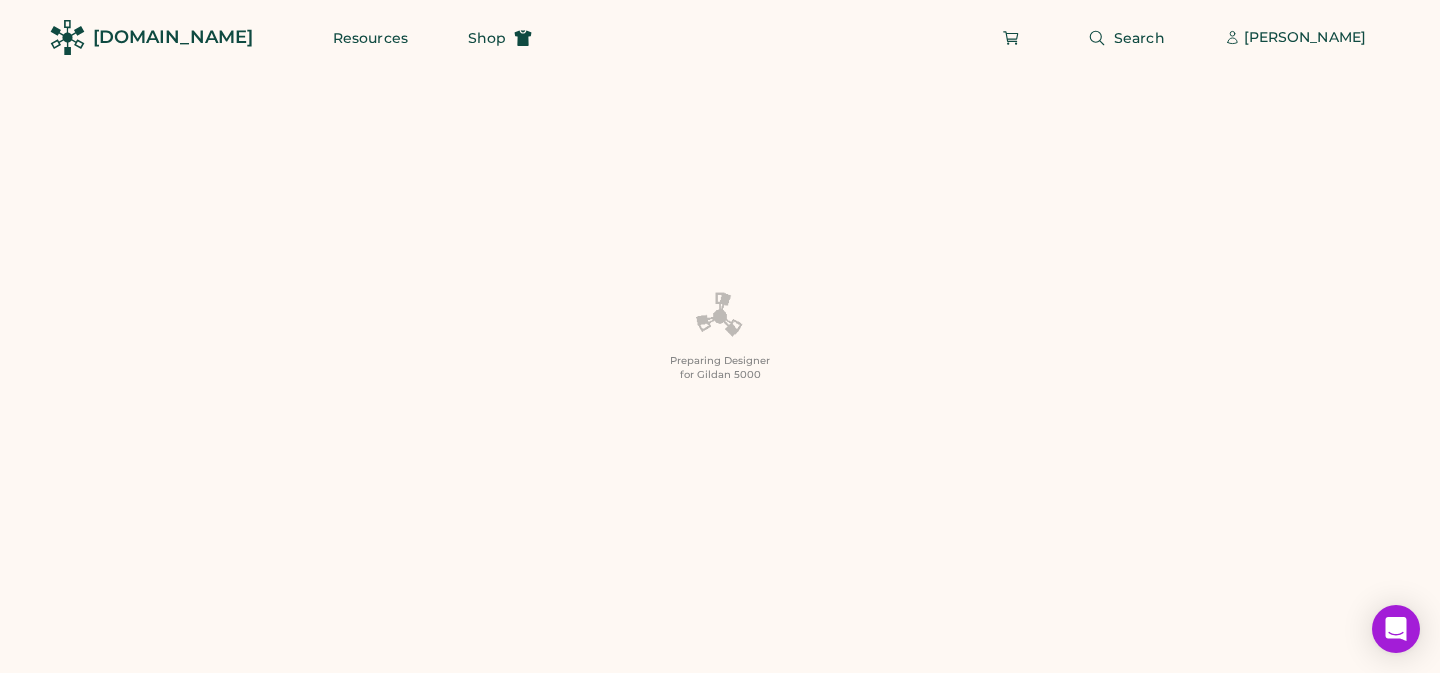 scroll, scrollTop: 0, scrollLeft: 0, axis: both 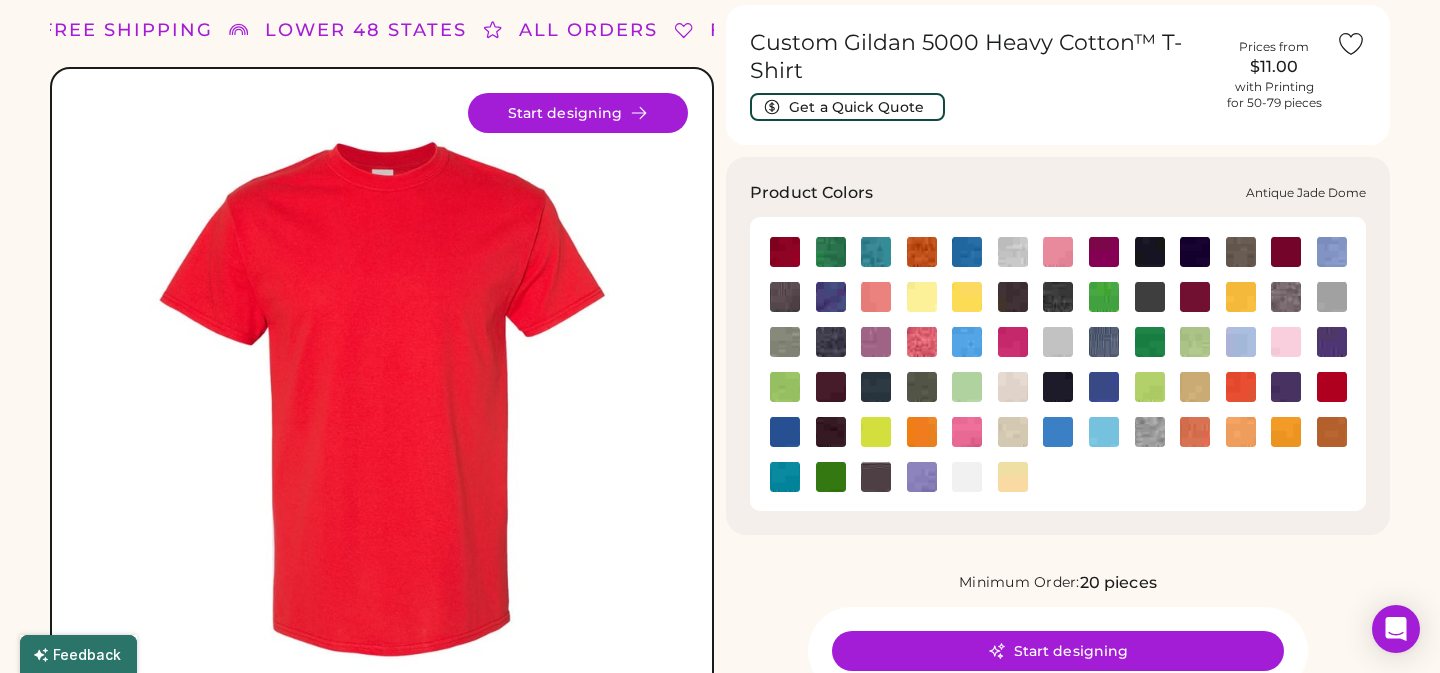 click 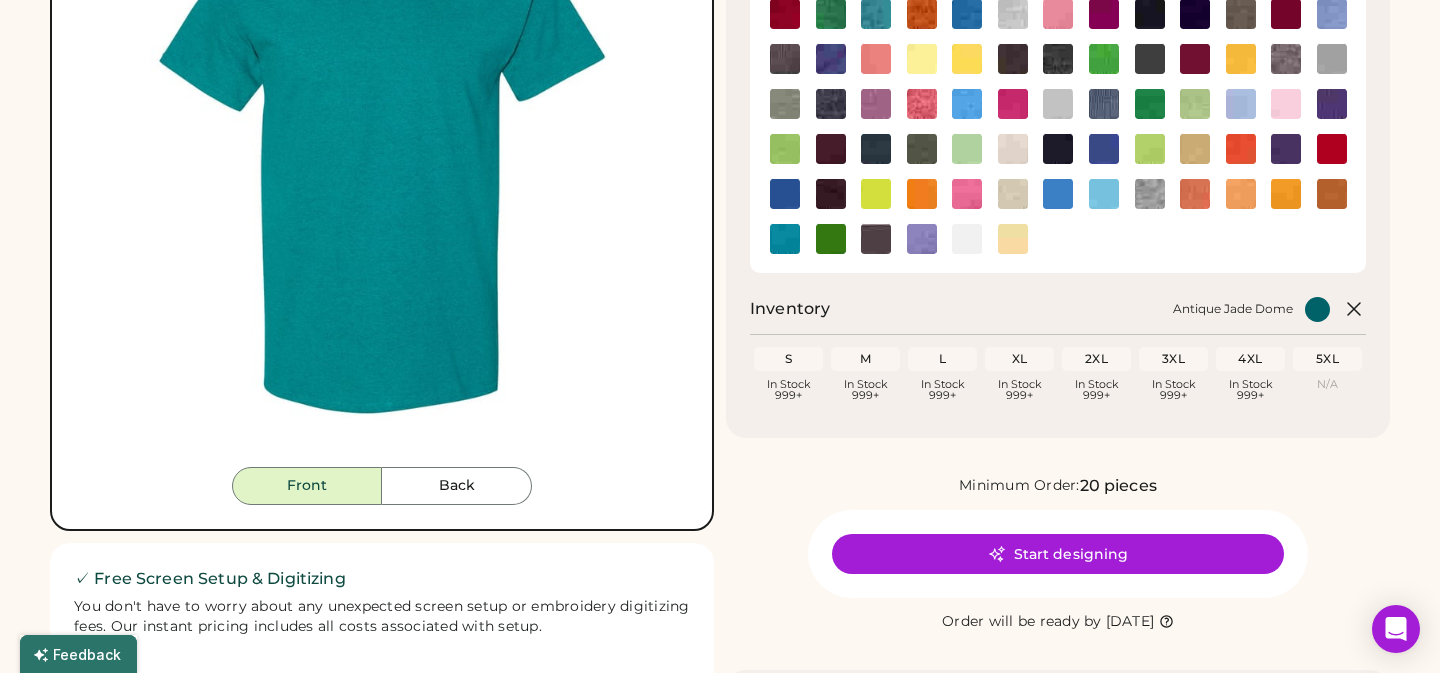 scroll, scrollTop: 305, scrollLeft: 0, axis: vertical 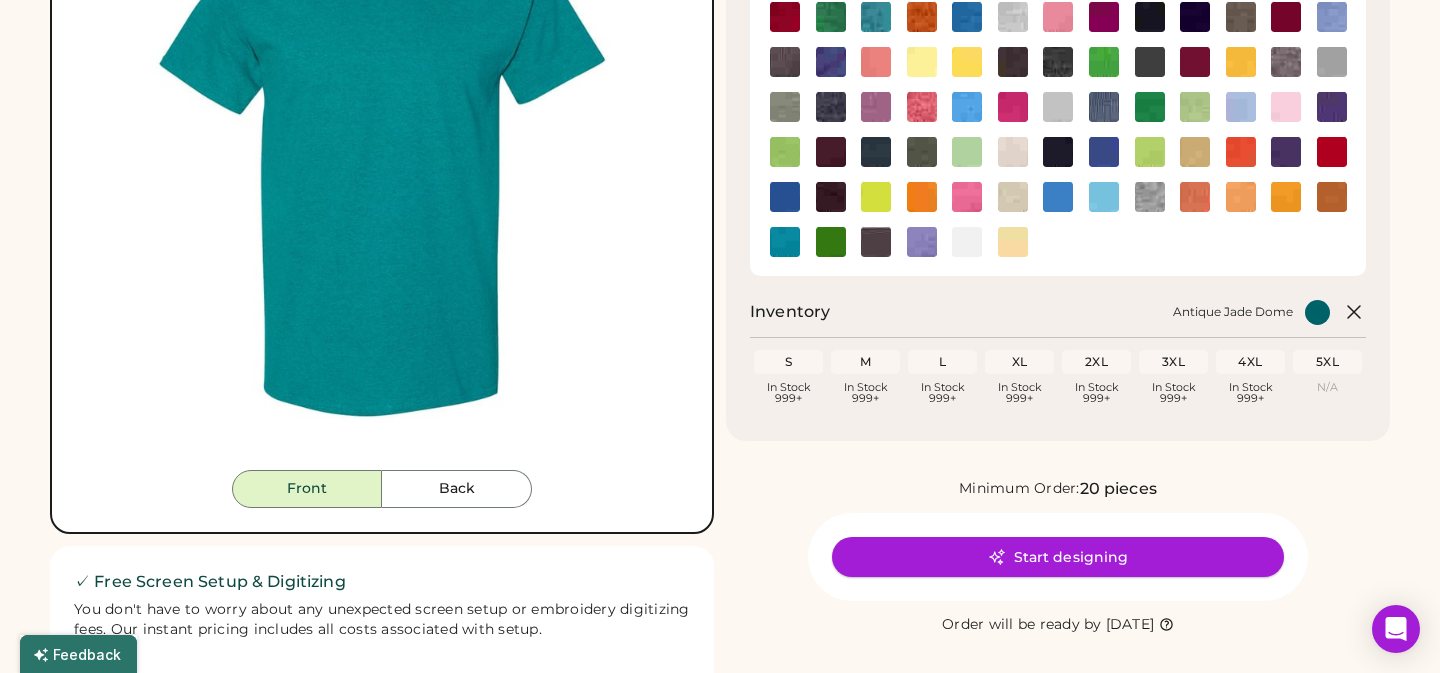 click on "Start designing" at bounding box center (1058, 557) 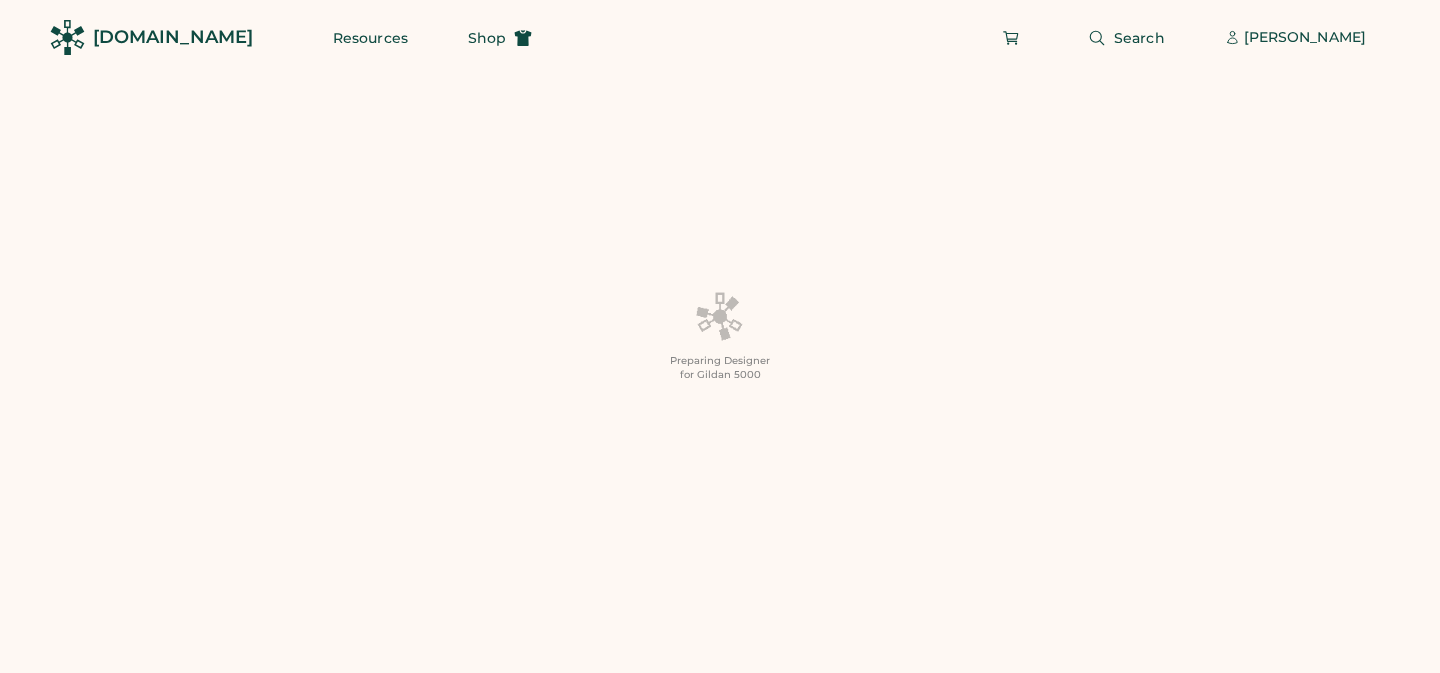 scroll, scrollTop: 0, scrollLeft: 0, axis: both 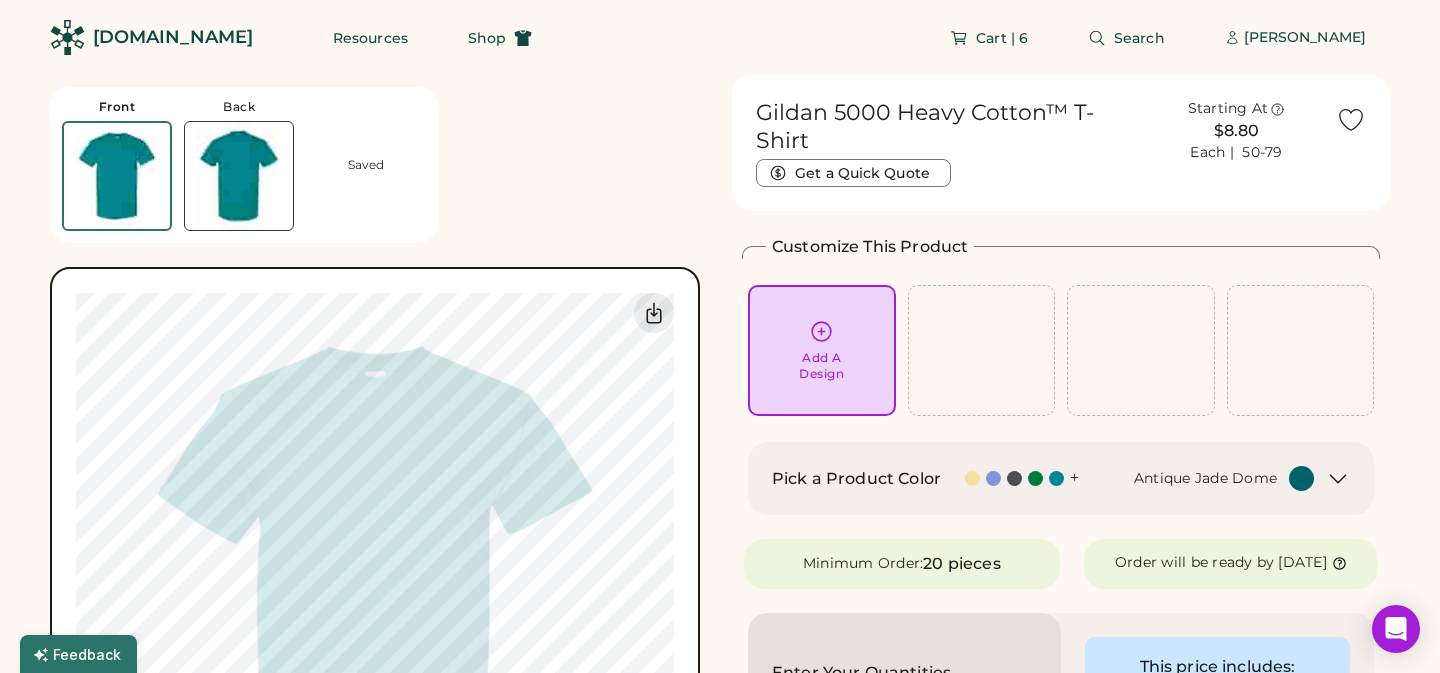 click on "Pick a Product Color" at bounding box center [856, 479] 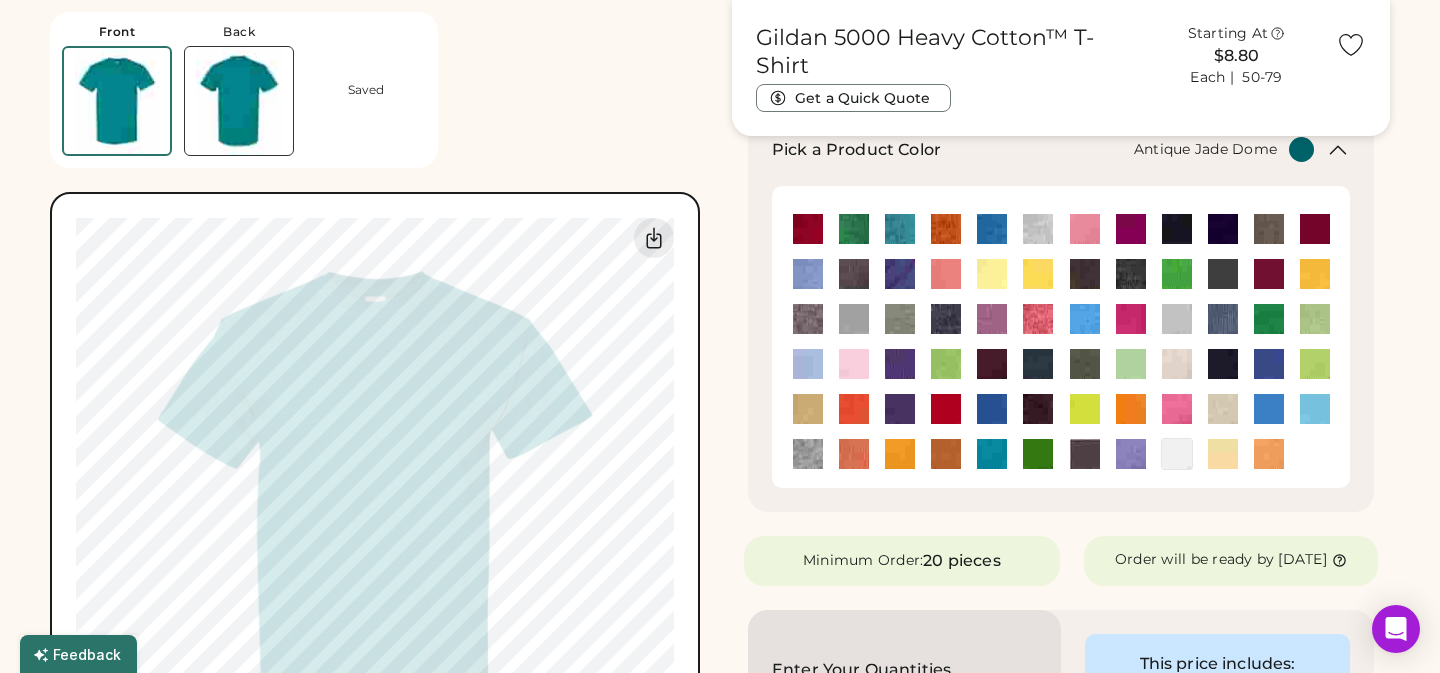 scroll, scrollTop: 319, scrollLeft: 0, axis: vertical 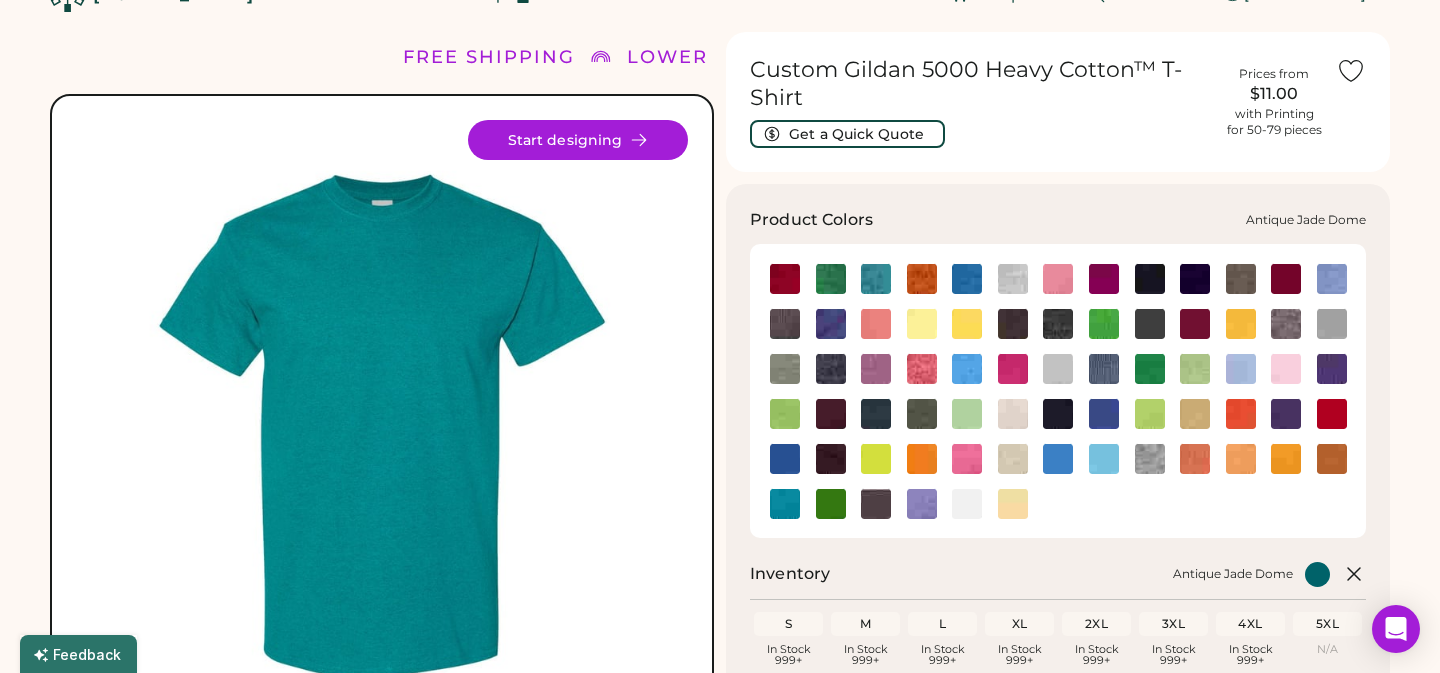 click 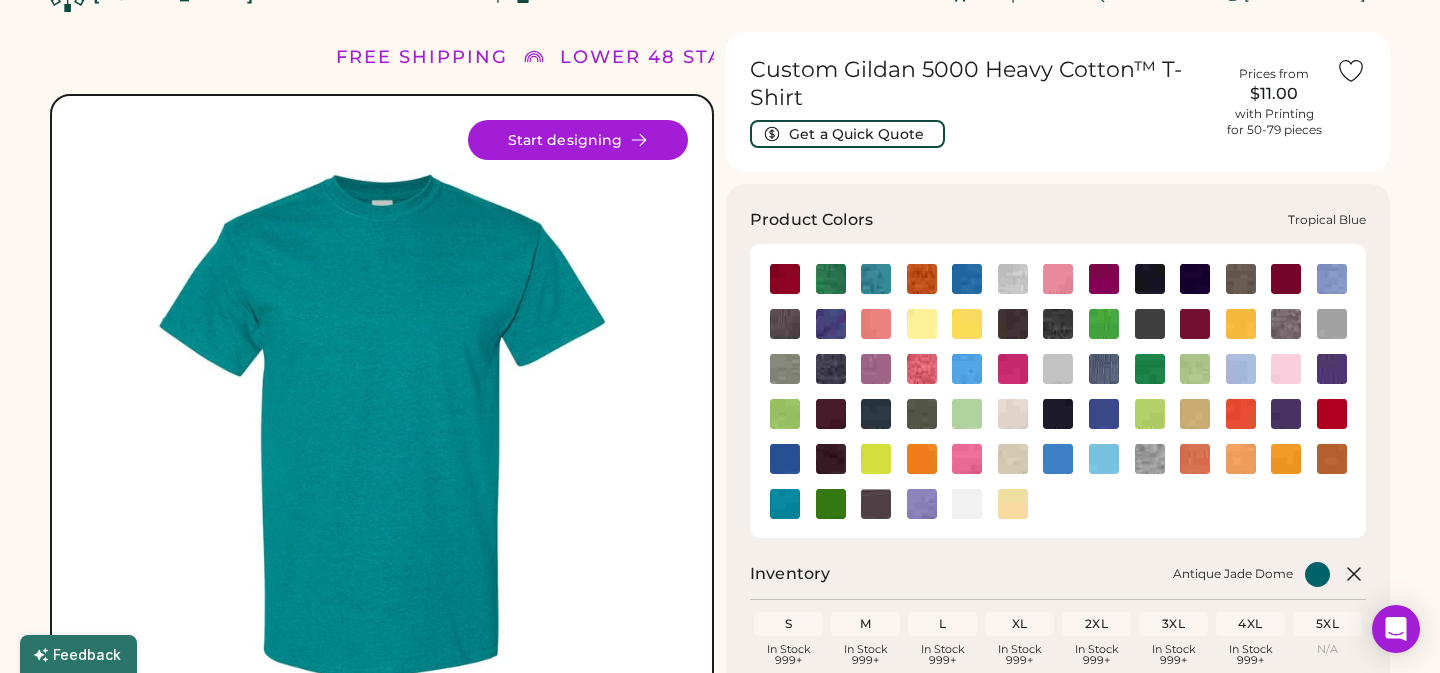 click 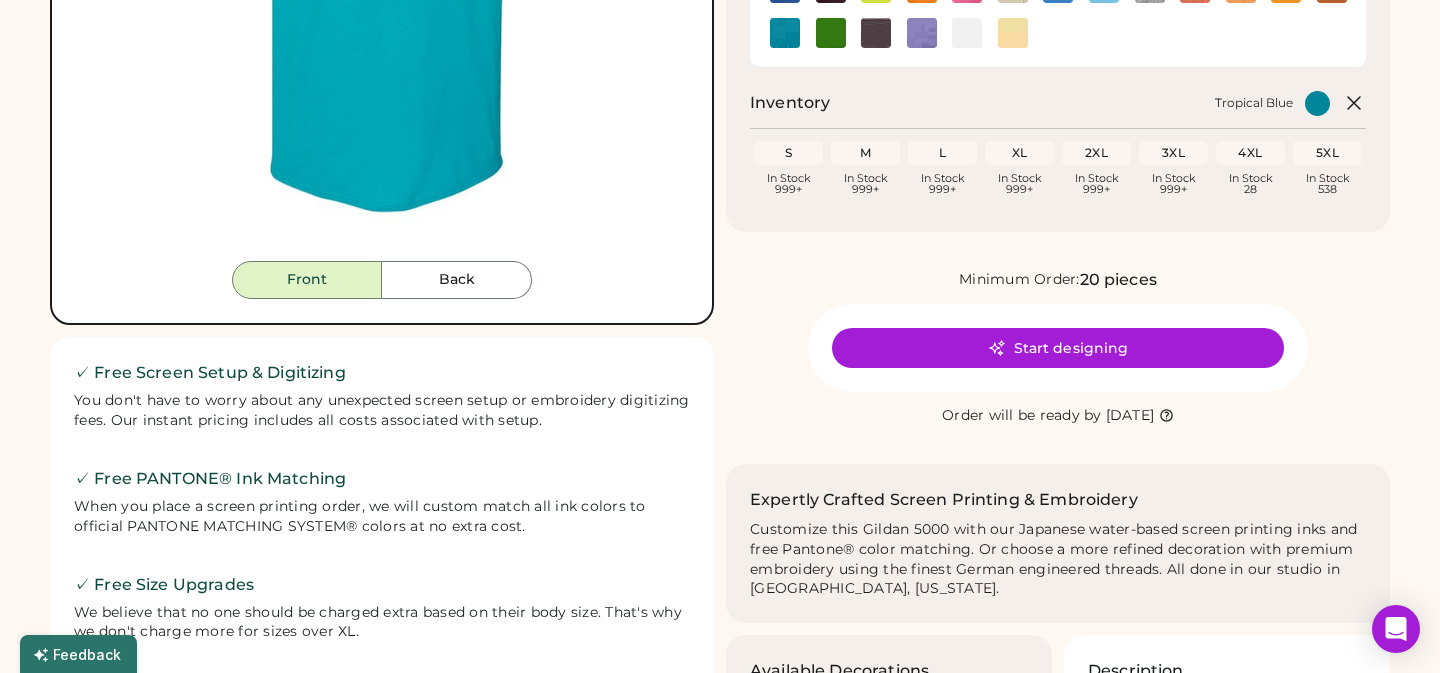 scroll, scrollTop: 519, scrollLeft: 0, axis: vertical 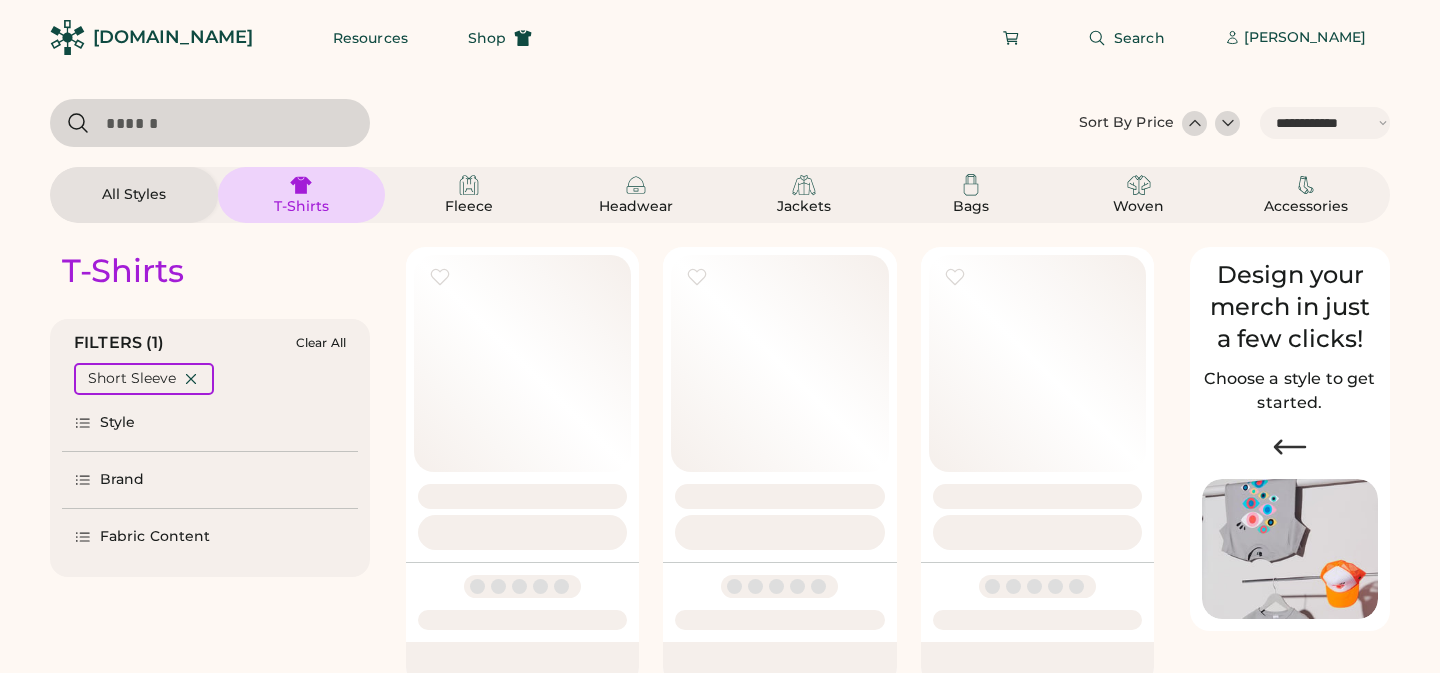select on "*****" 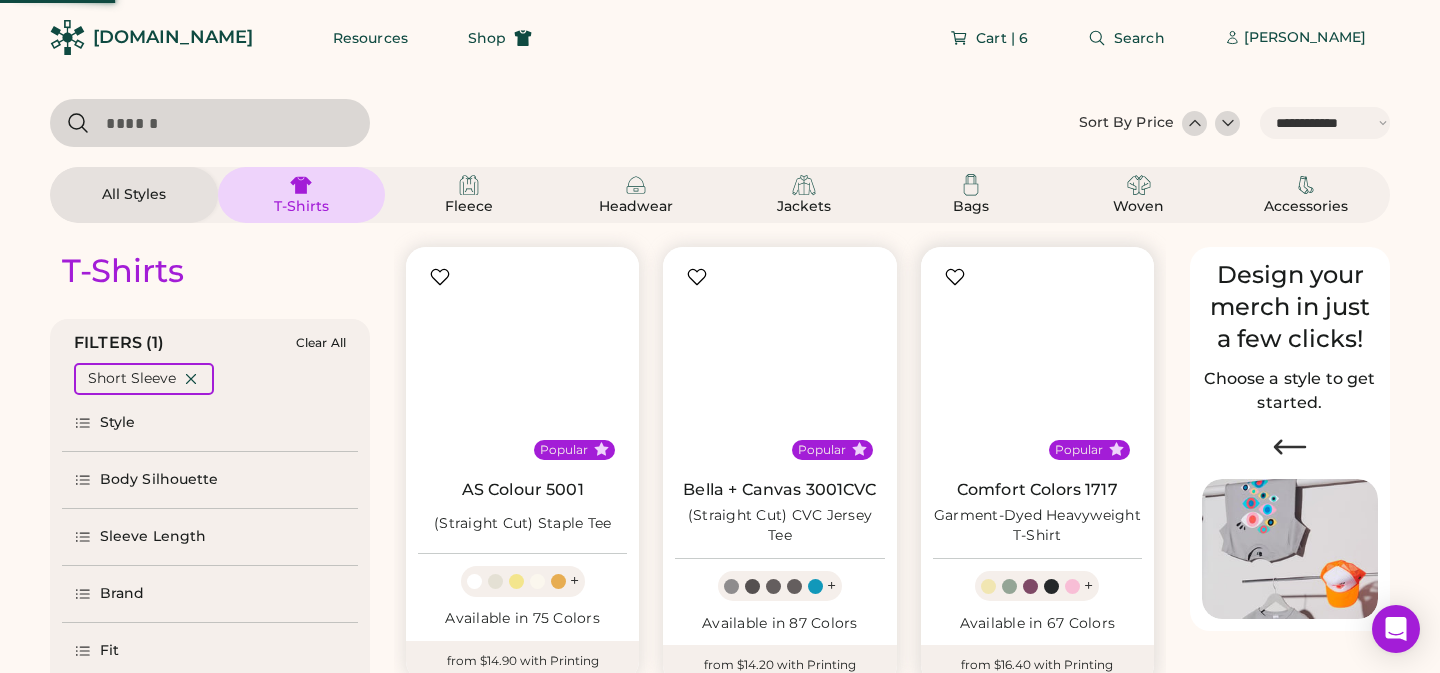 scroll, scrollTop: 0, scrollLeft: 0, axis: both 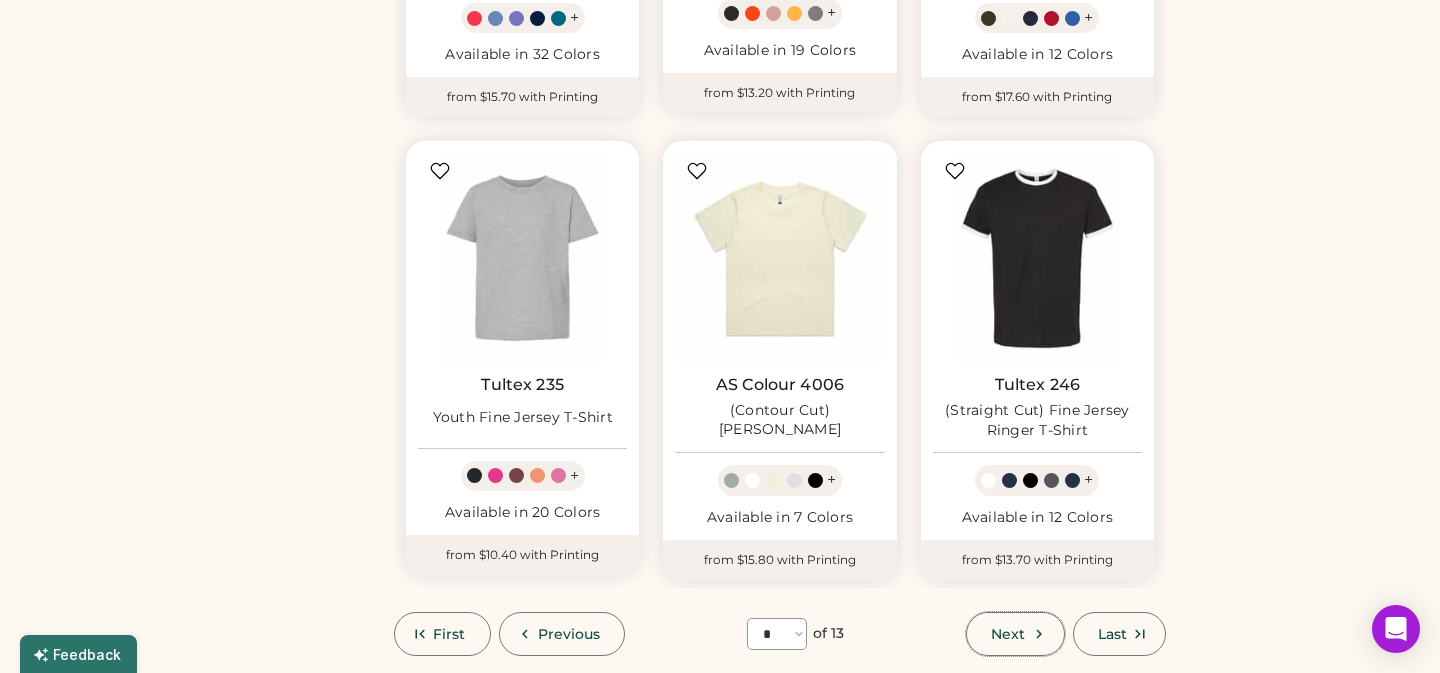 click on "Next" at bounding box center (1015, 634) 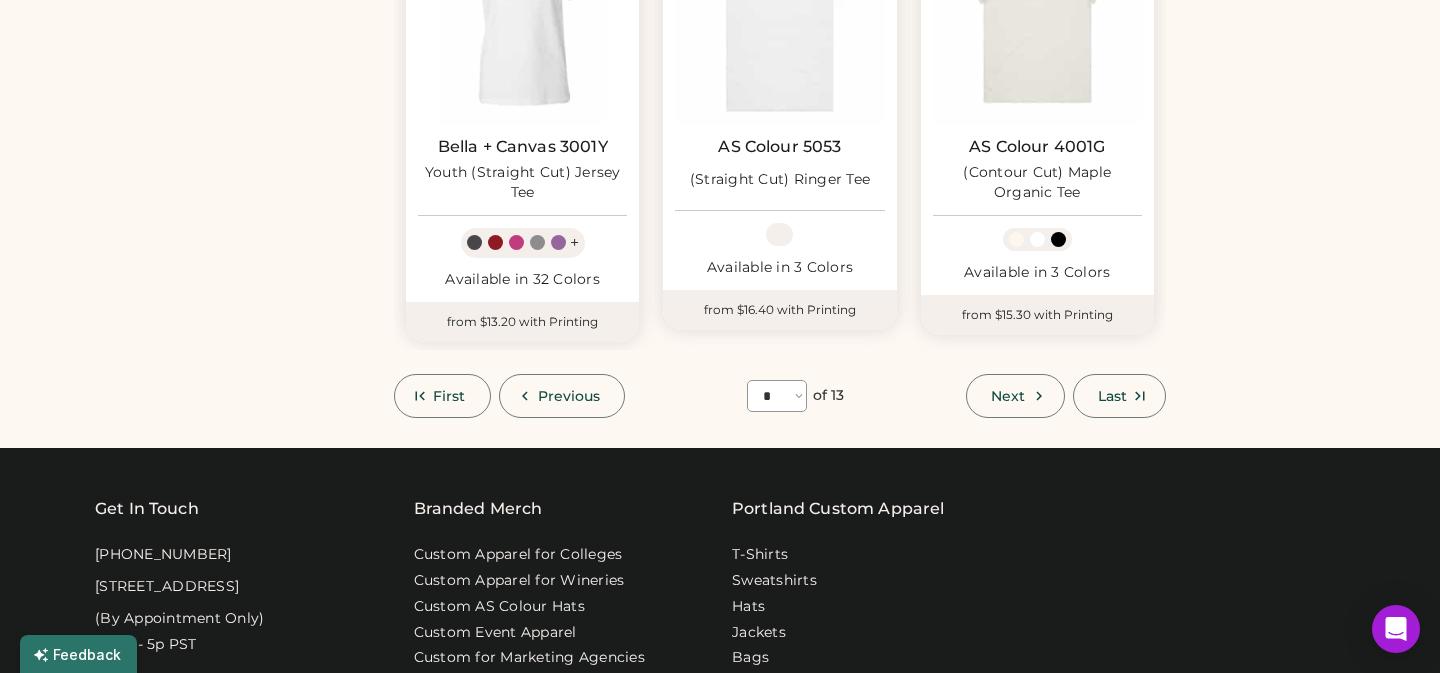 scroll, scrollTop: 1729, scrollLeft: 0, axis: vertical 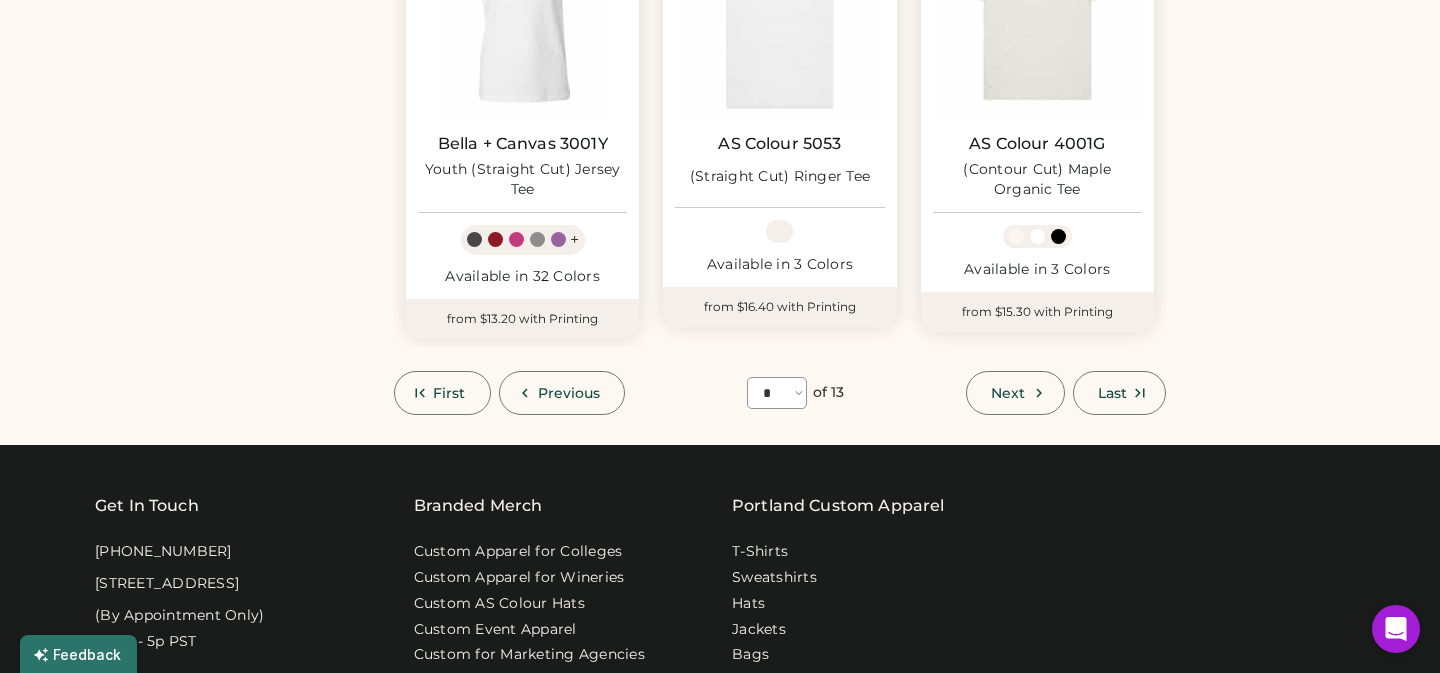 click on "Next" at bounding box center (1015, 393) 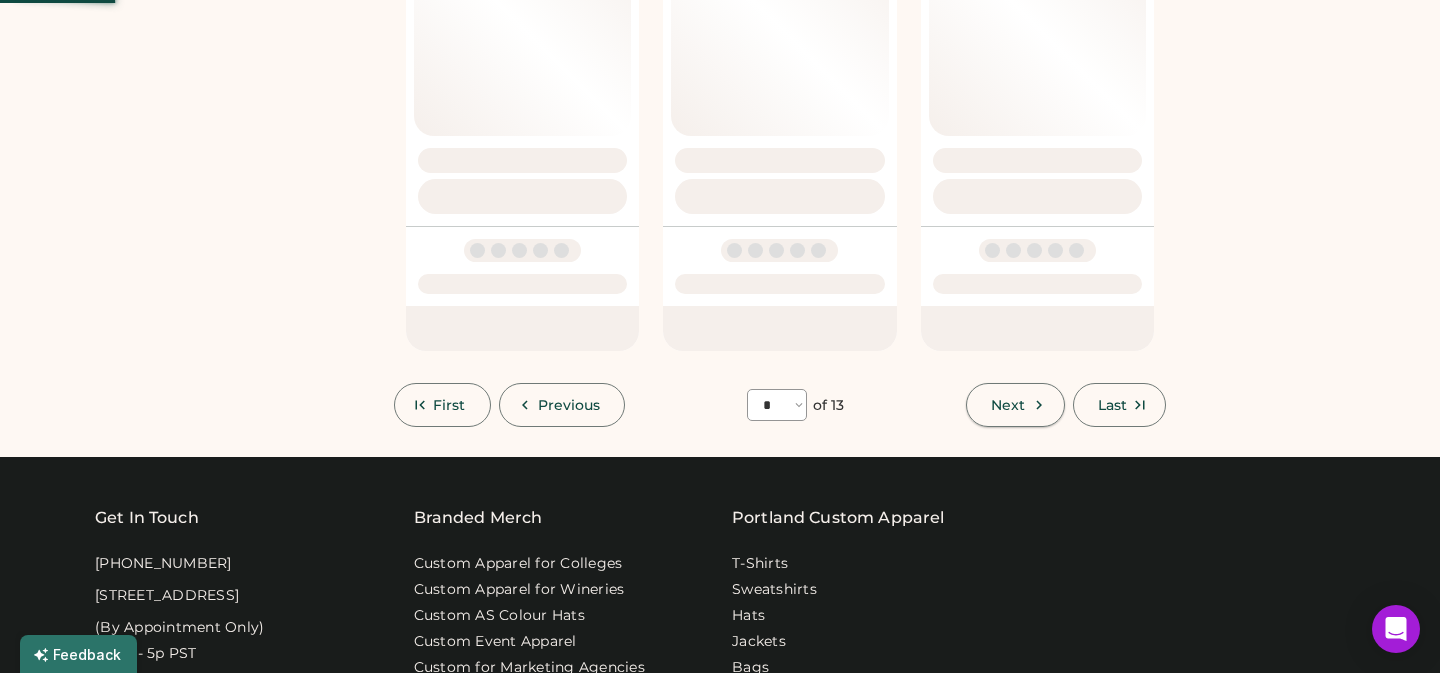 select on "*" 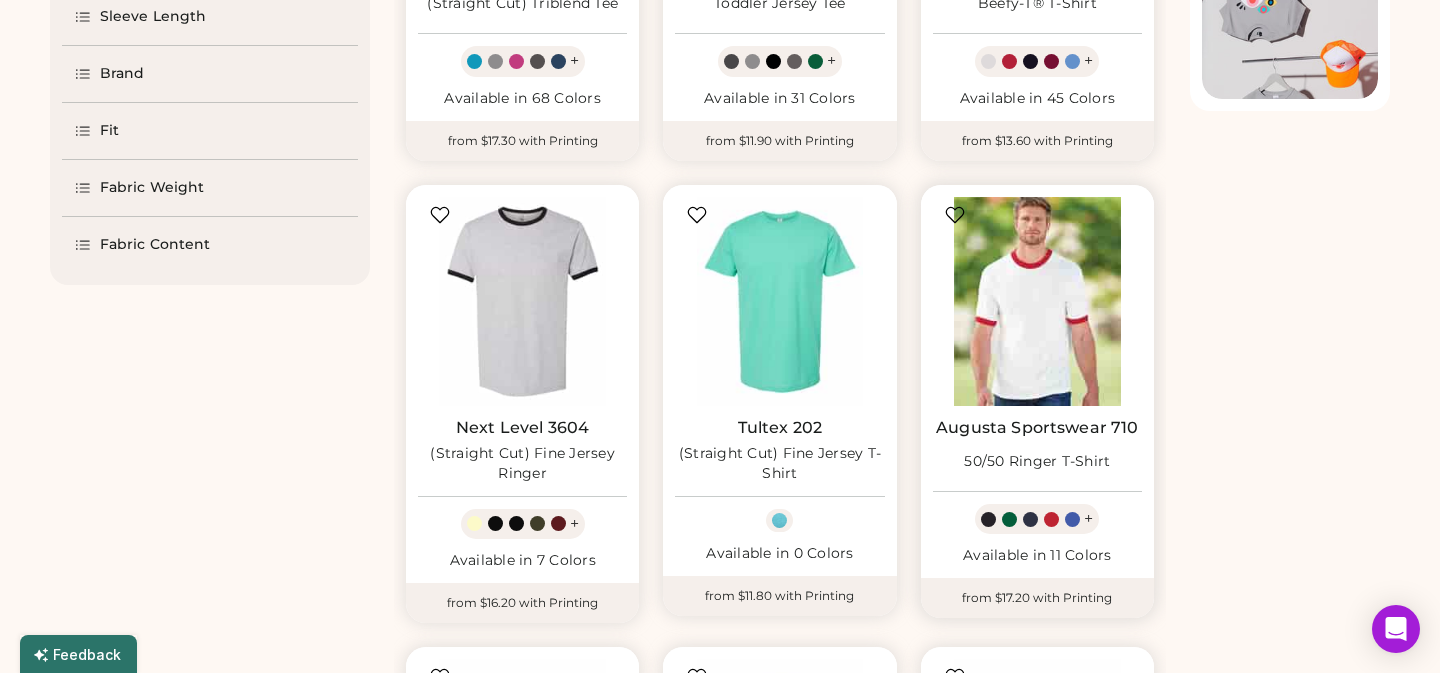 scroll, scrollTop: 566, scrollLeft: 0, axis: vertical 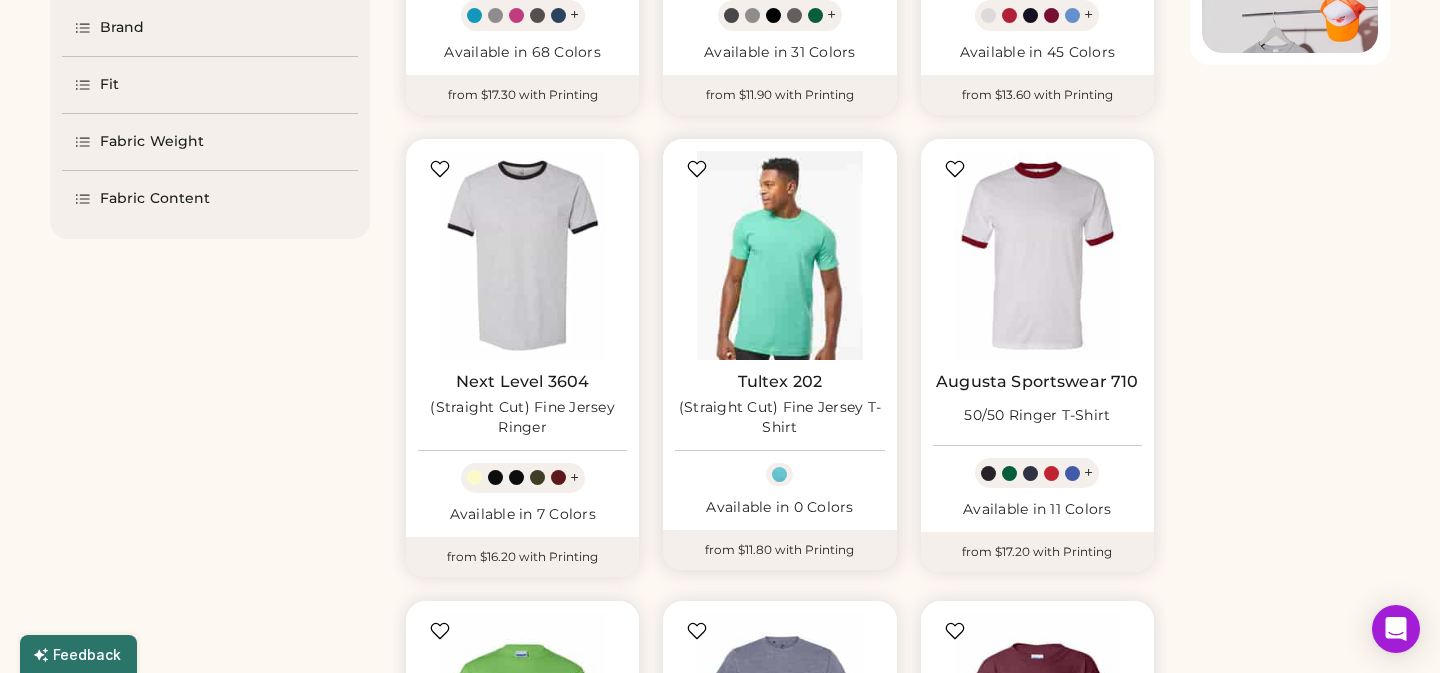 click at bounding box center [779, 255] 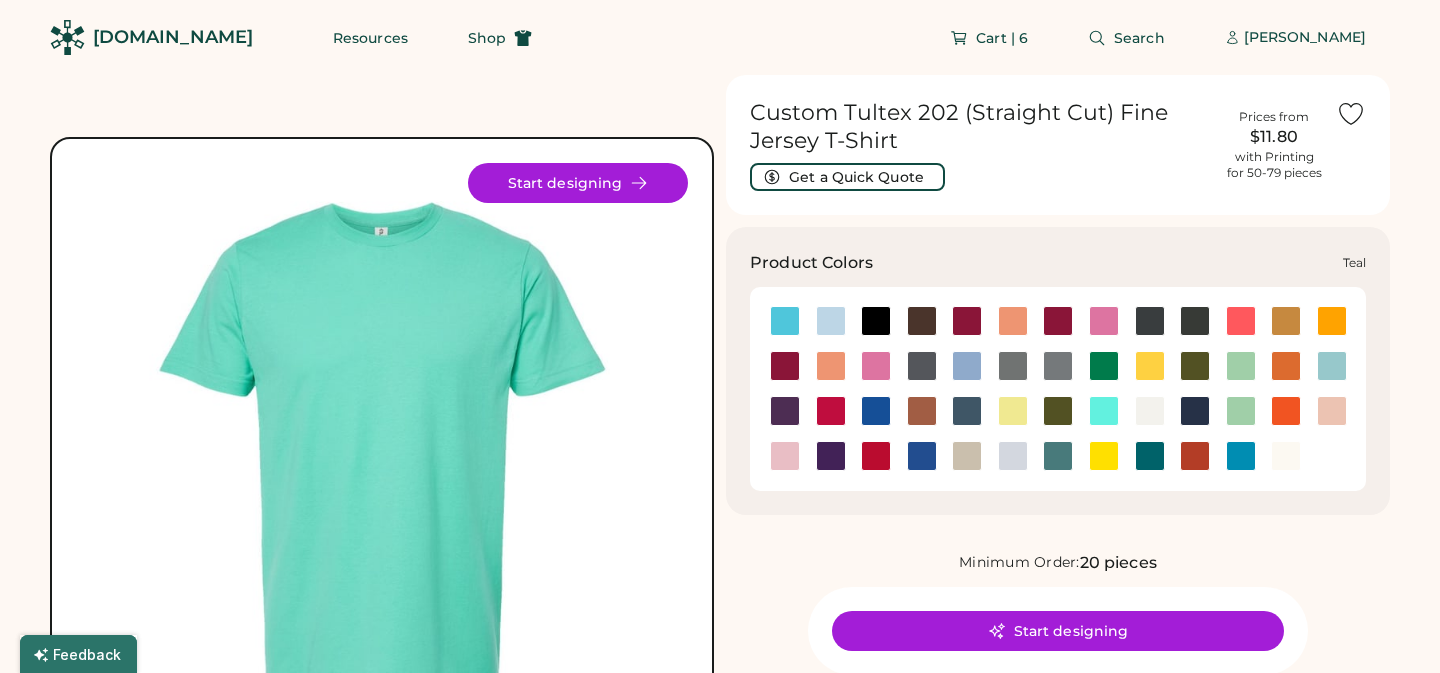 scroll, scrollTop: 165, scrollLeft: 0, axis: vertical 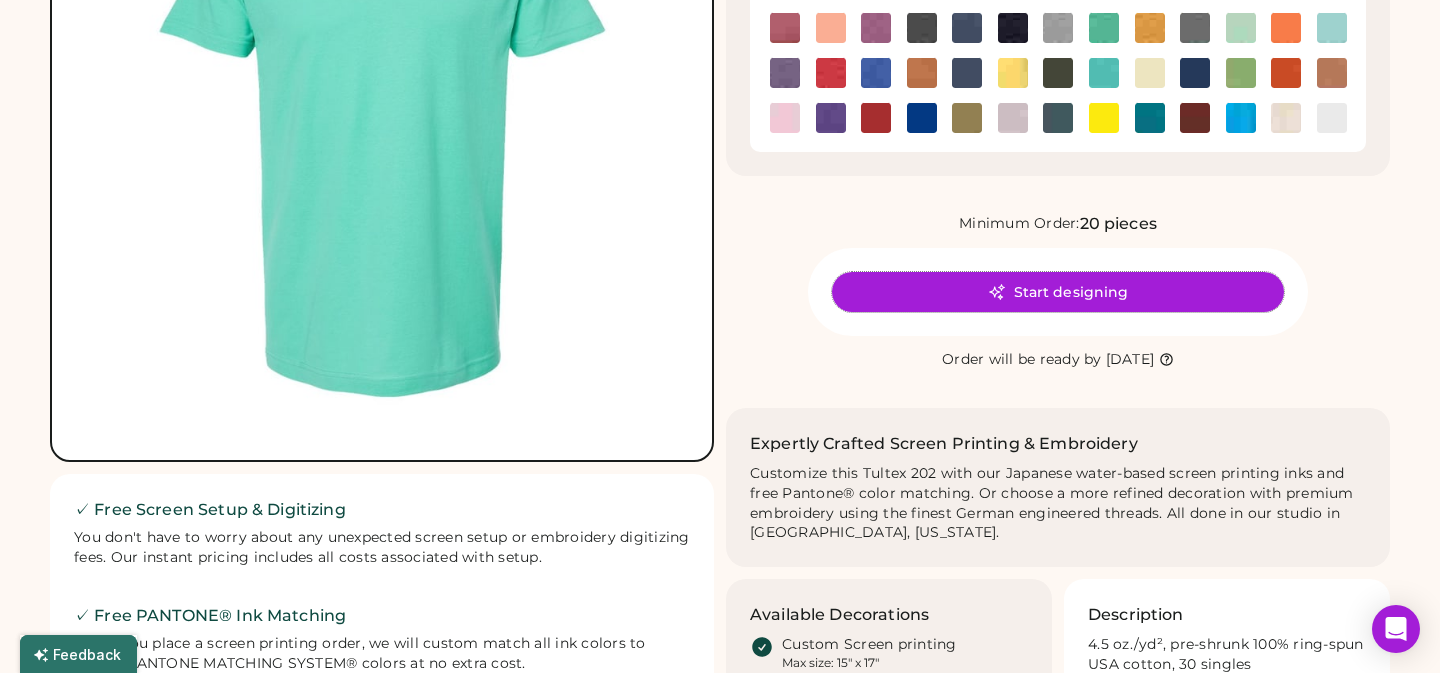 click on "Start designing" at bounding box center [1058, 292] 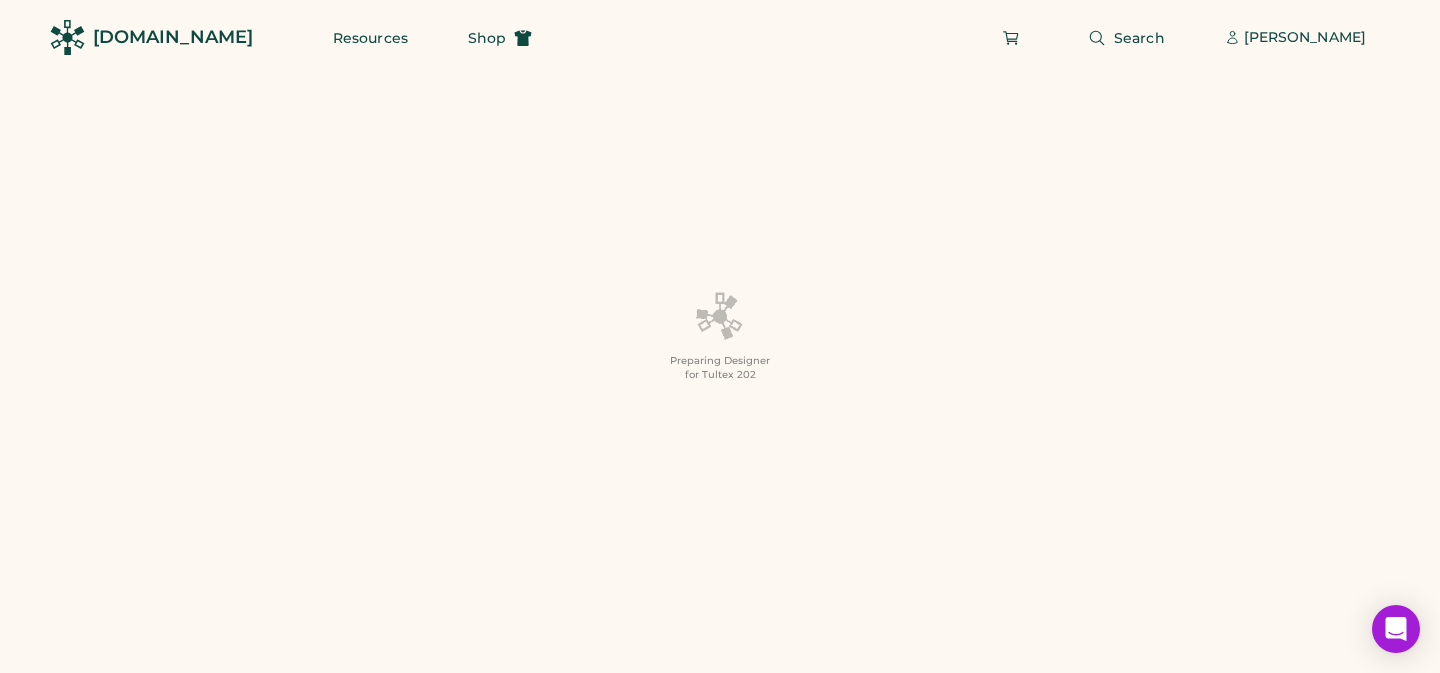 scroll, scrollTop: 0, scrollLeft: 0, axis: both 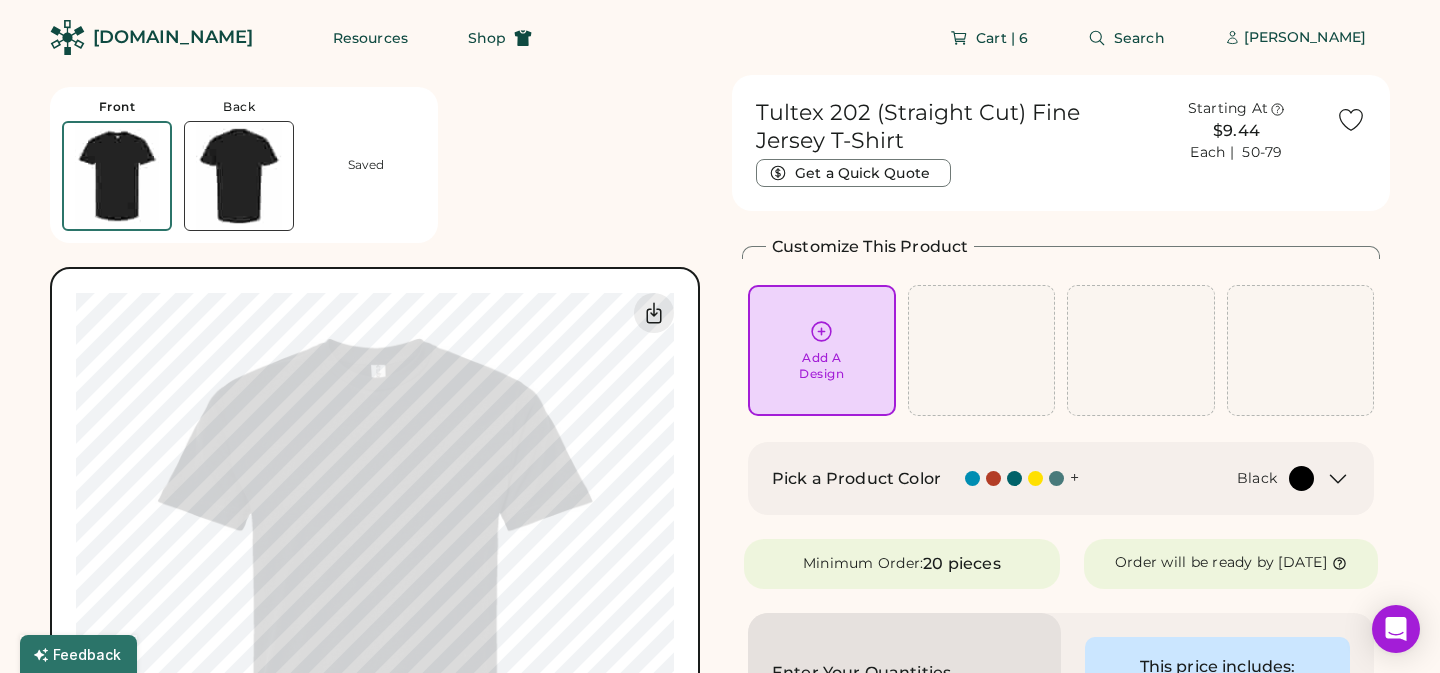 click at bounding box center (1035, 478) 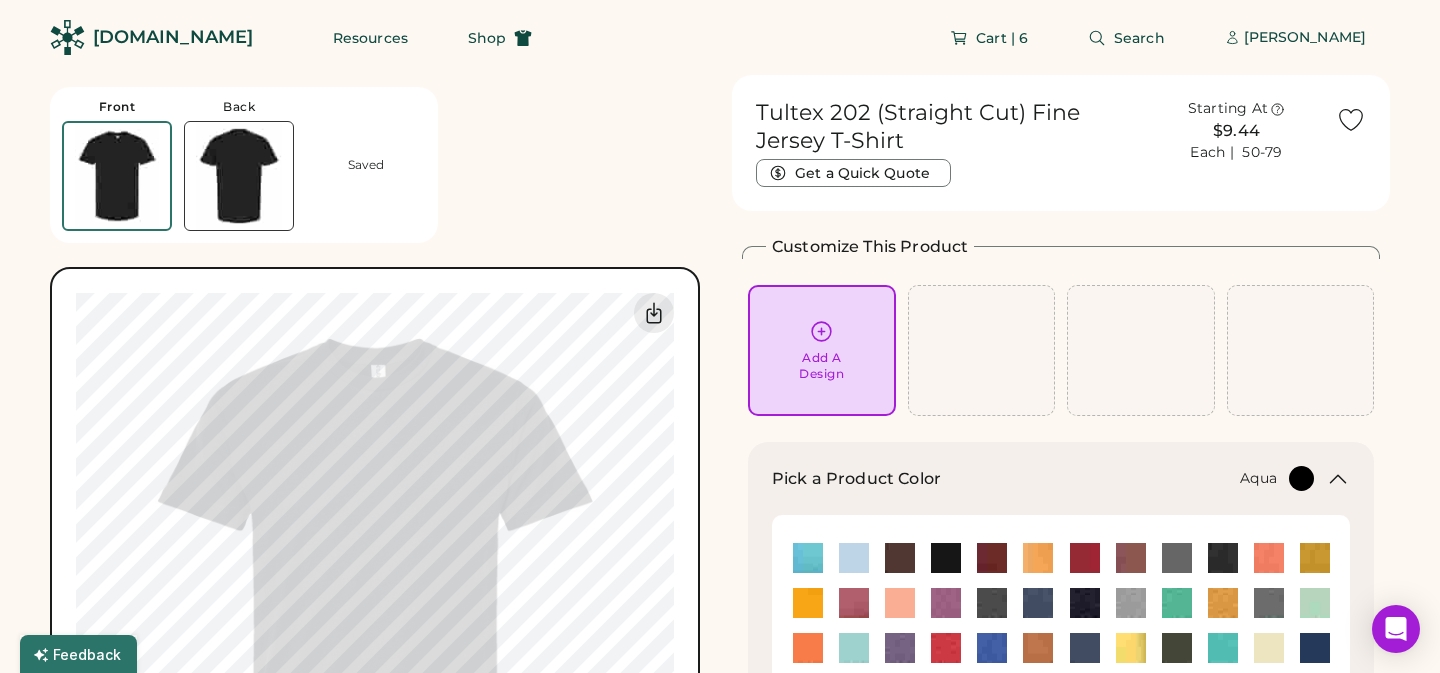 click at bounding box center [808, 558] 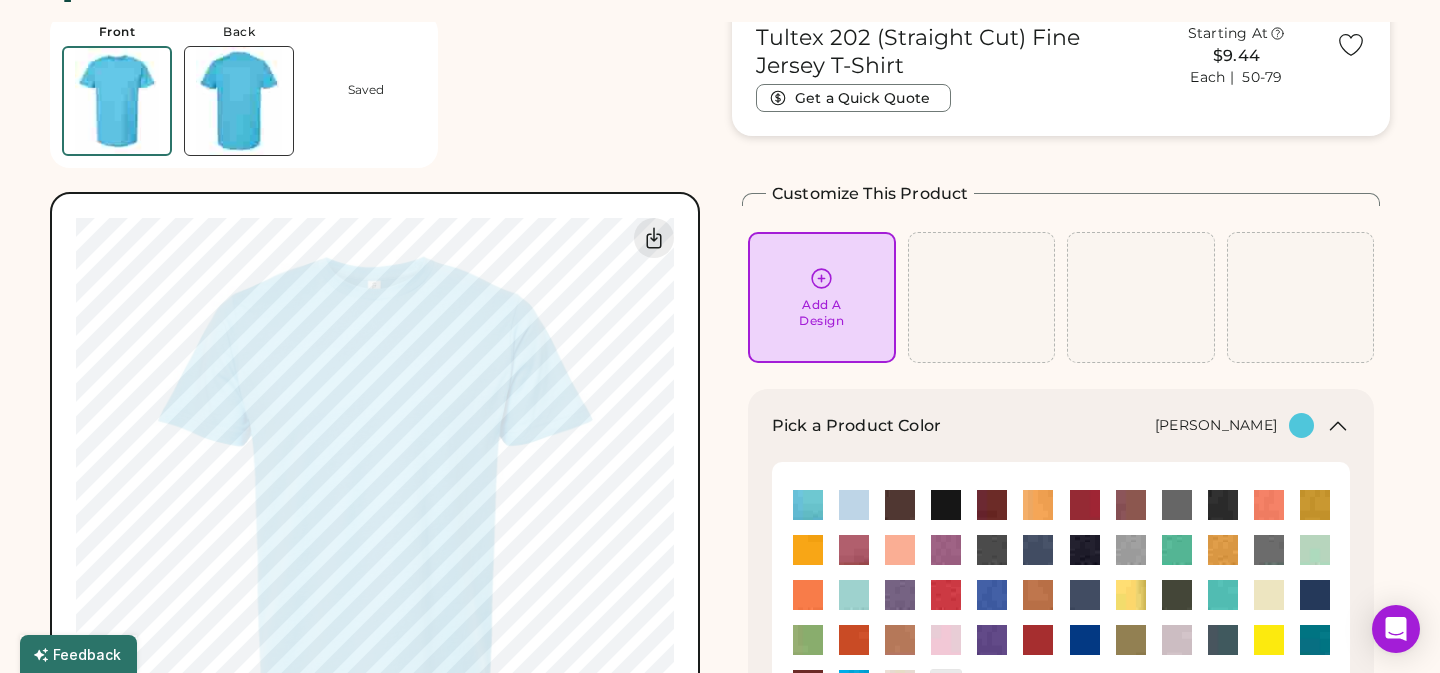 scroll, scrollTop: 129, scrollLeft: 0, axis: vertical 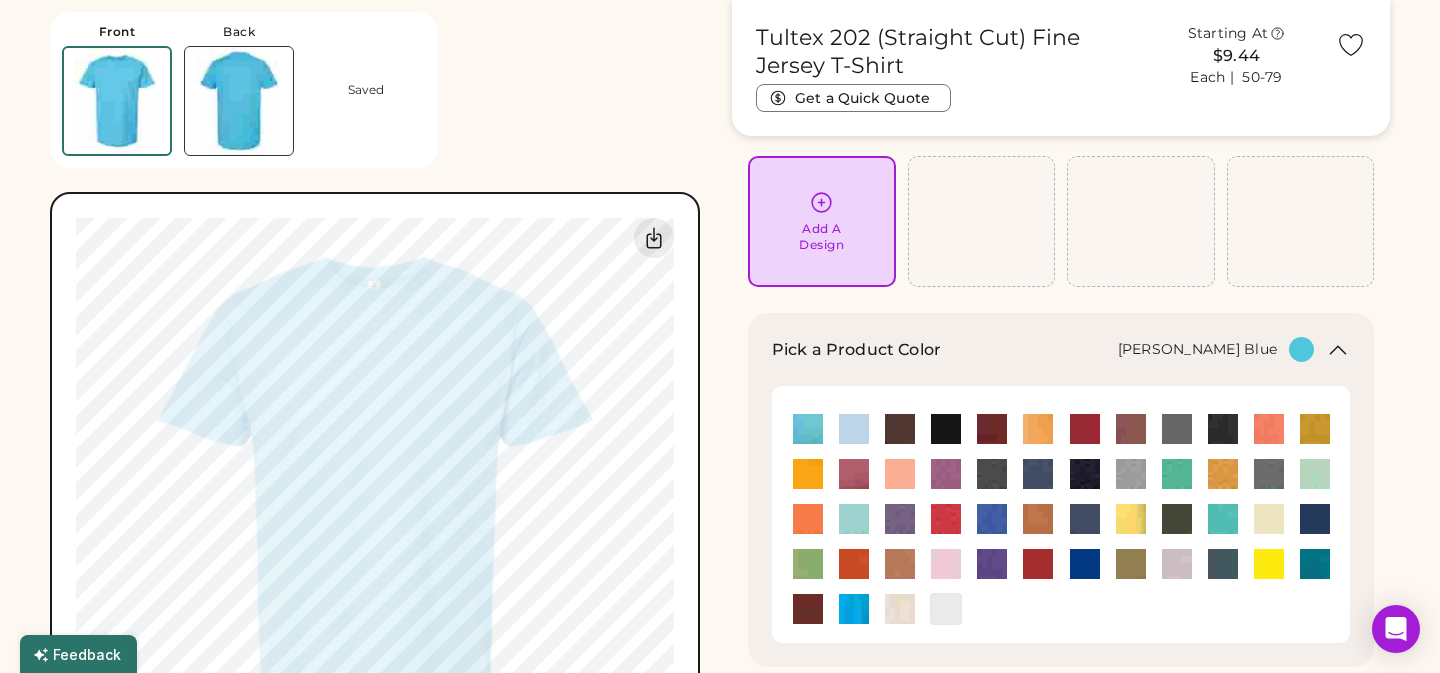 click at bounding box center [854, 519] 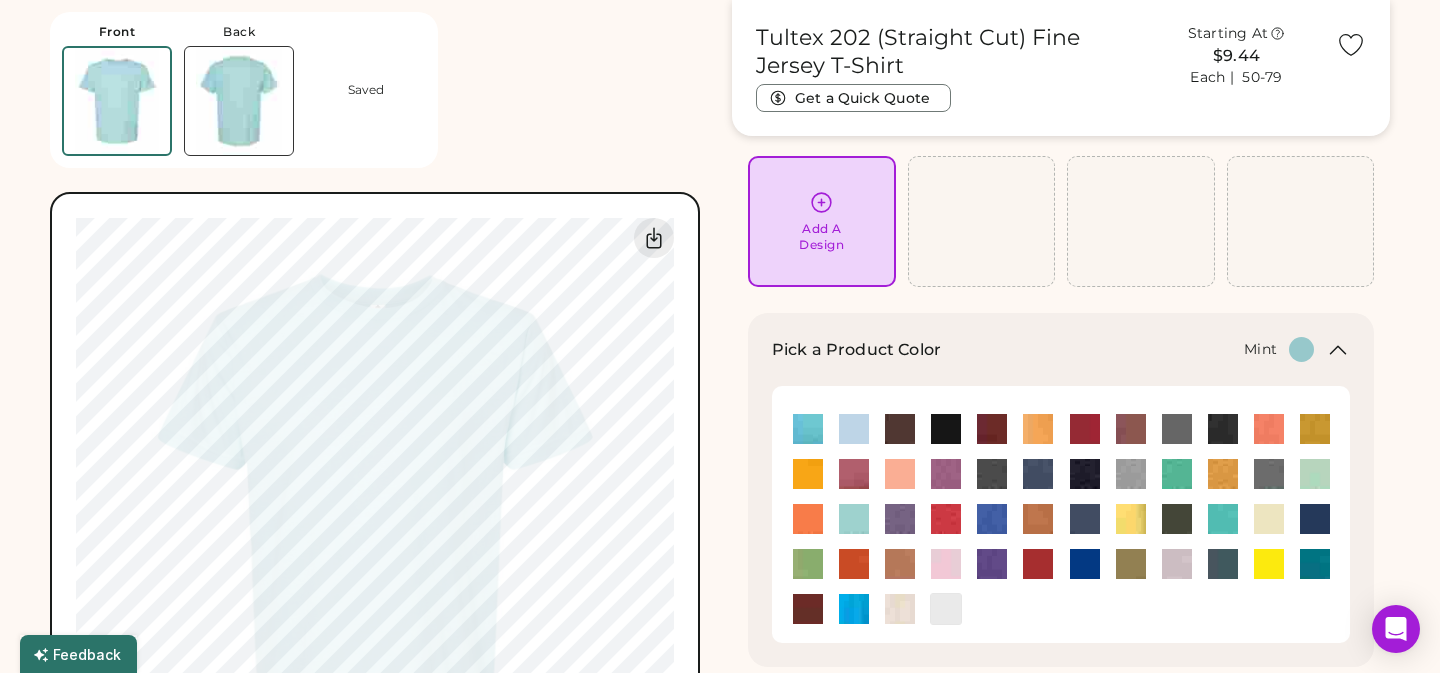 click at bounding box center [1223, 519] 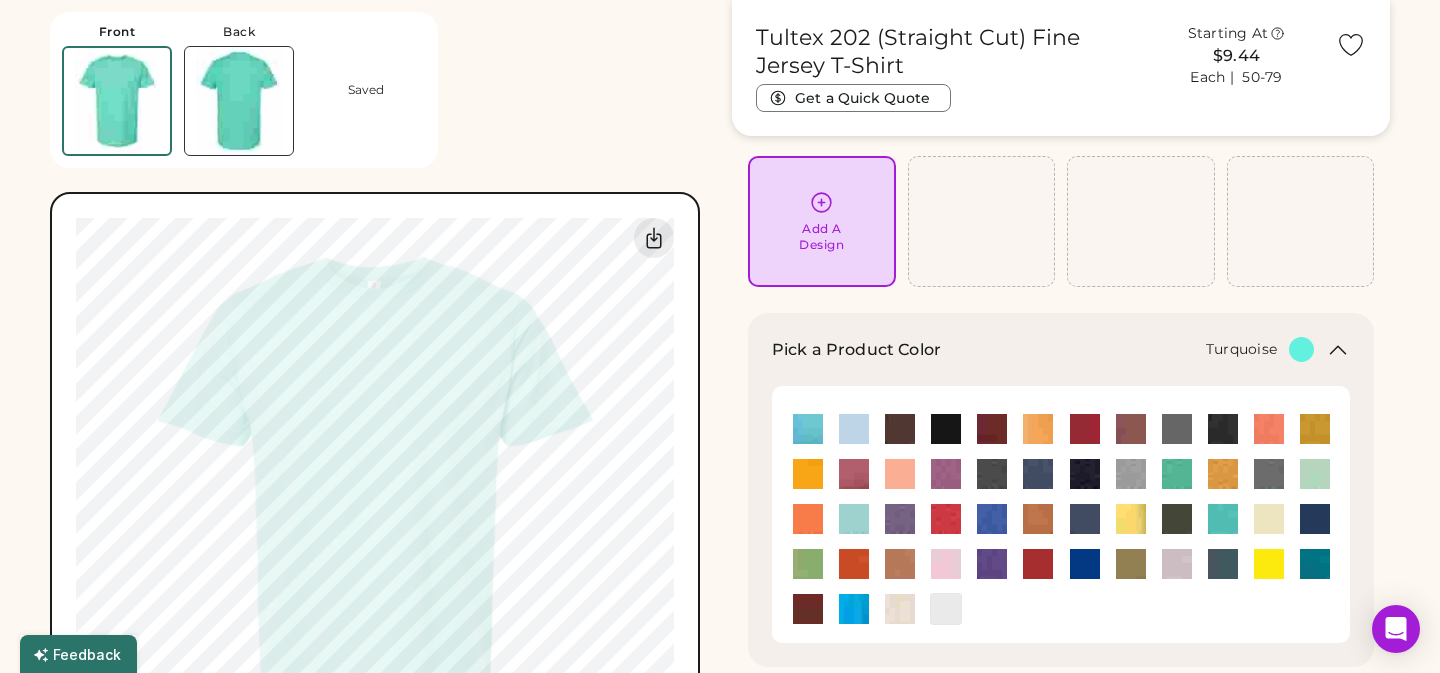click at bounding box center (854, 609) 